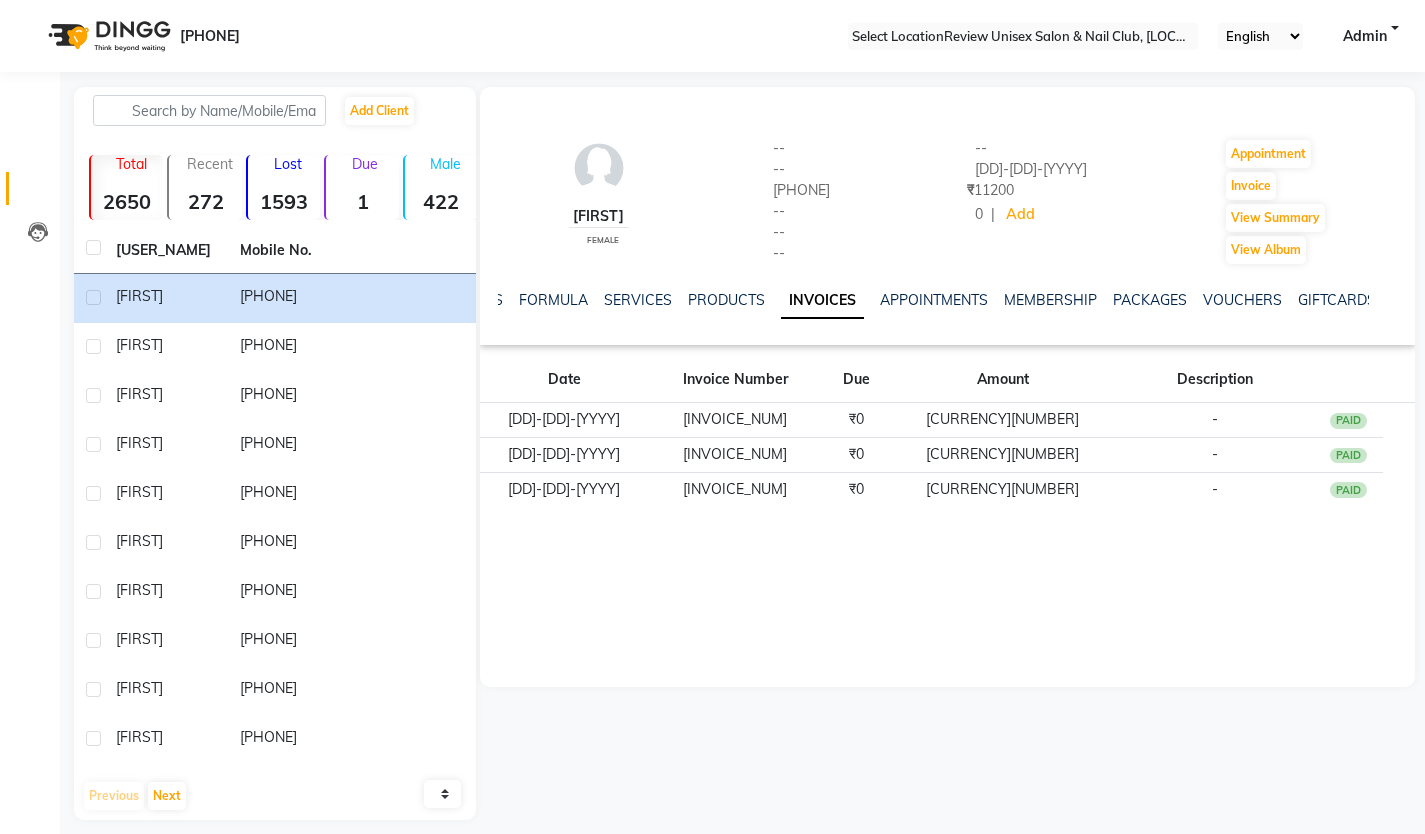 scroll, scrollTop: 16, scrollLeft: 0, axis: vertical 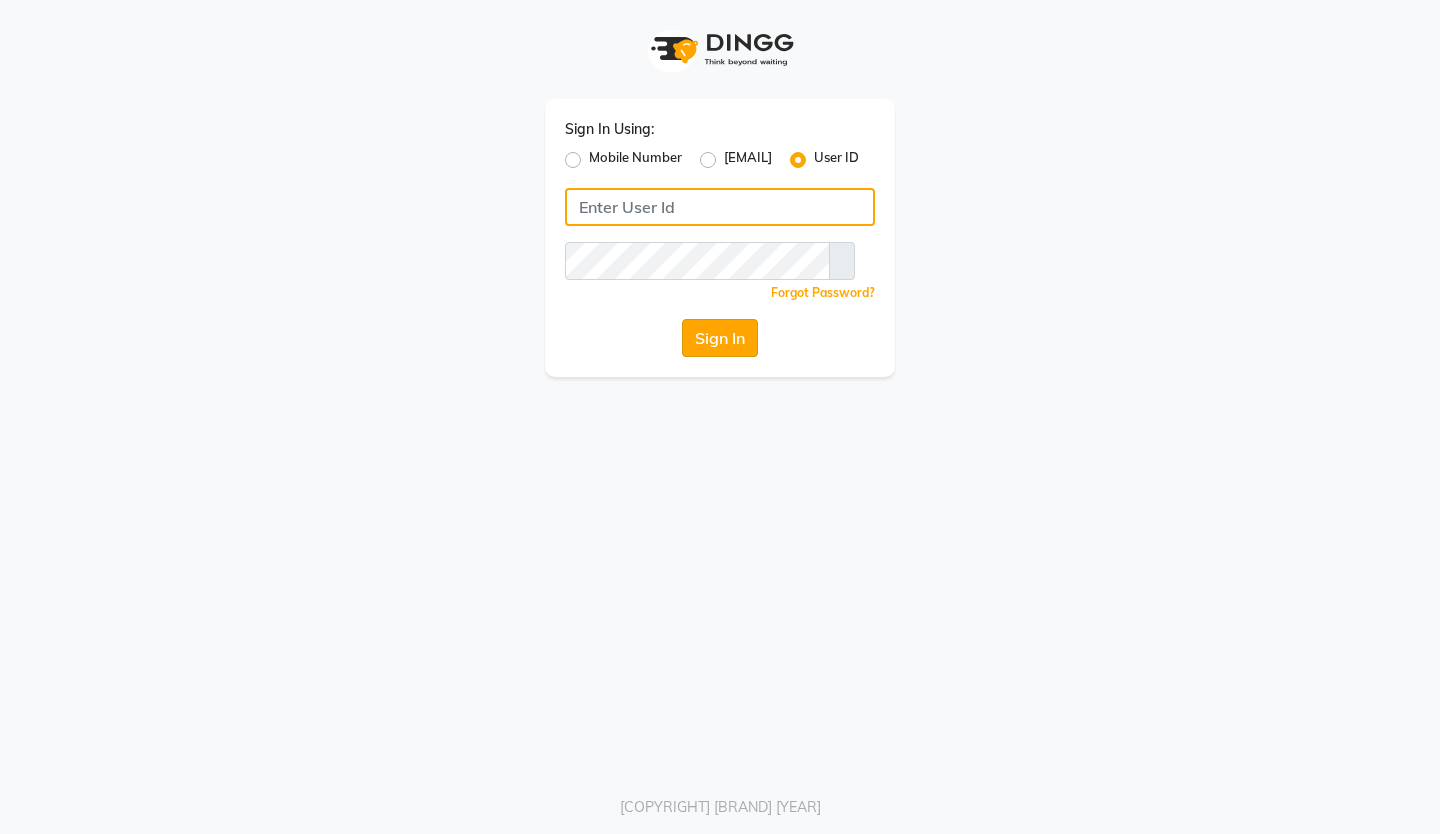 type on "[BRAND_NAME]" 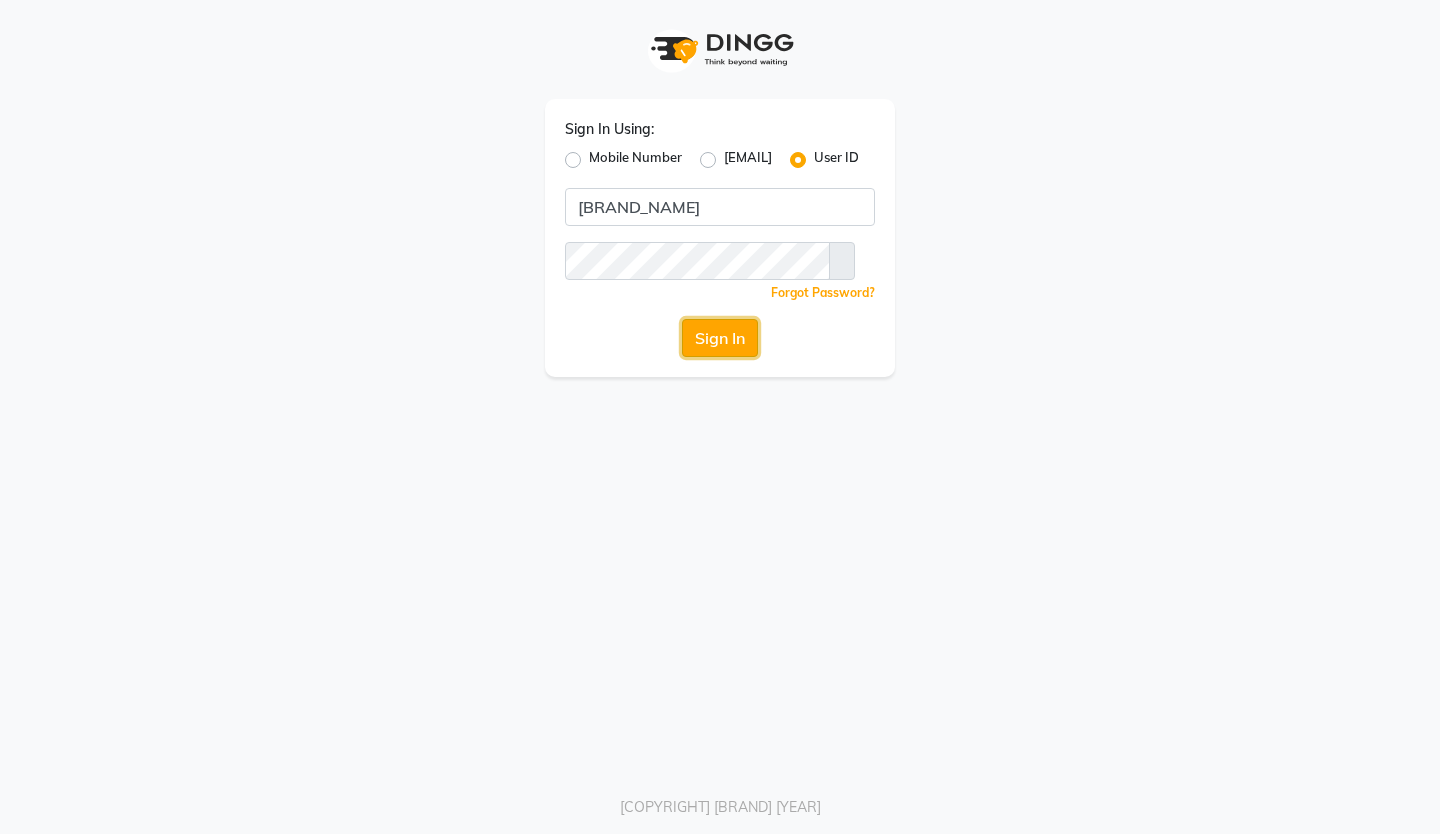 click on "Sign In" at bounding box center [720, 338] 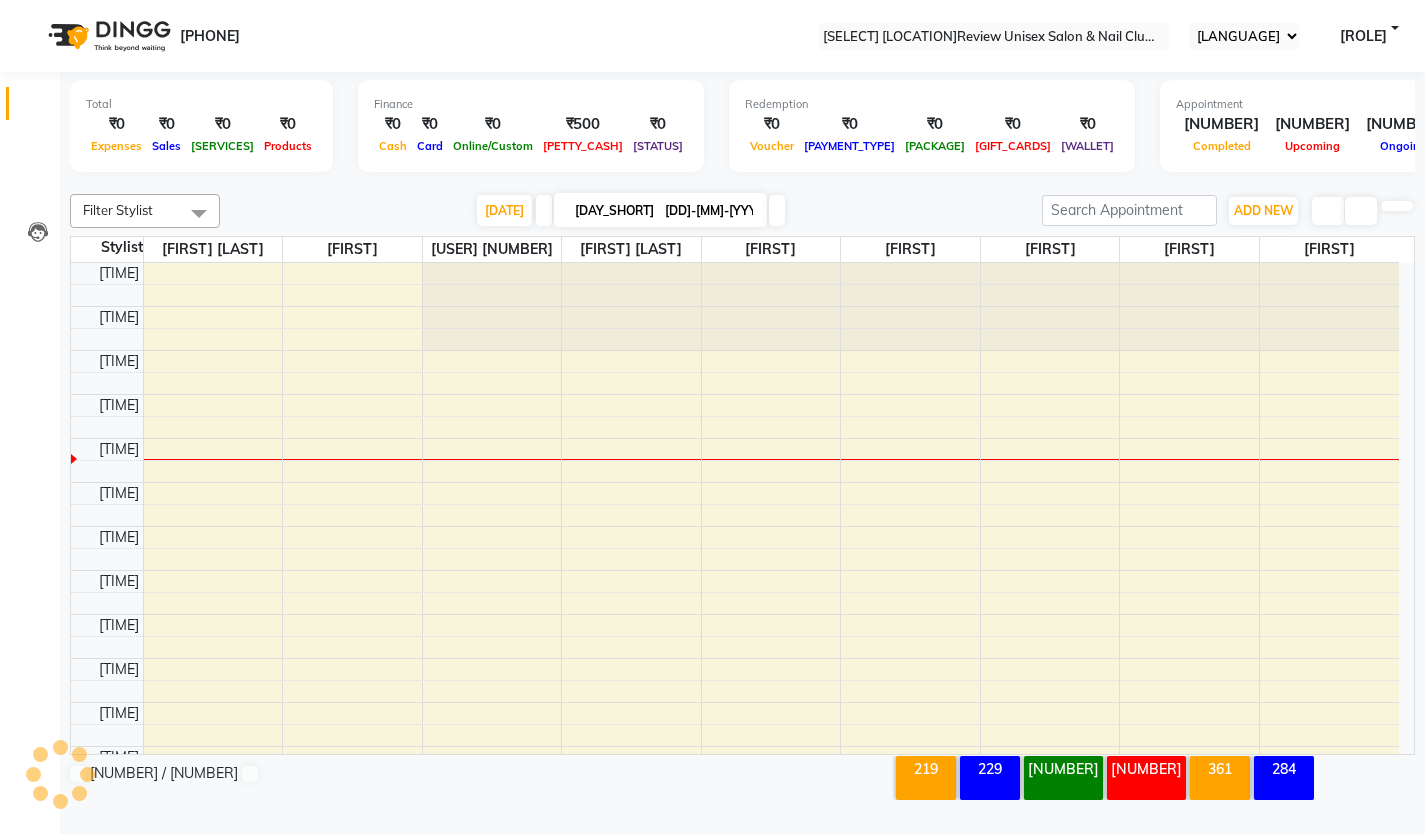 scroll, scrollTop: 0, scrollLeft: 0, axis: both 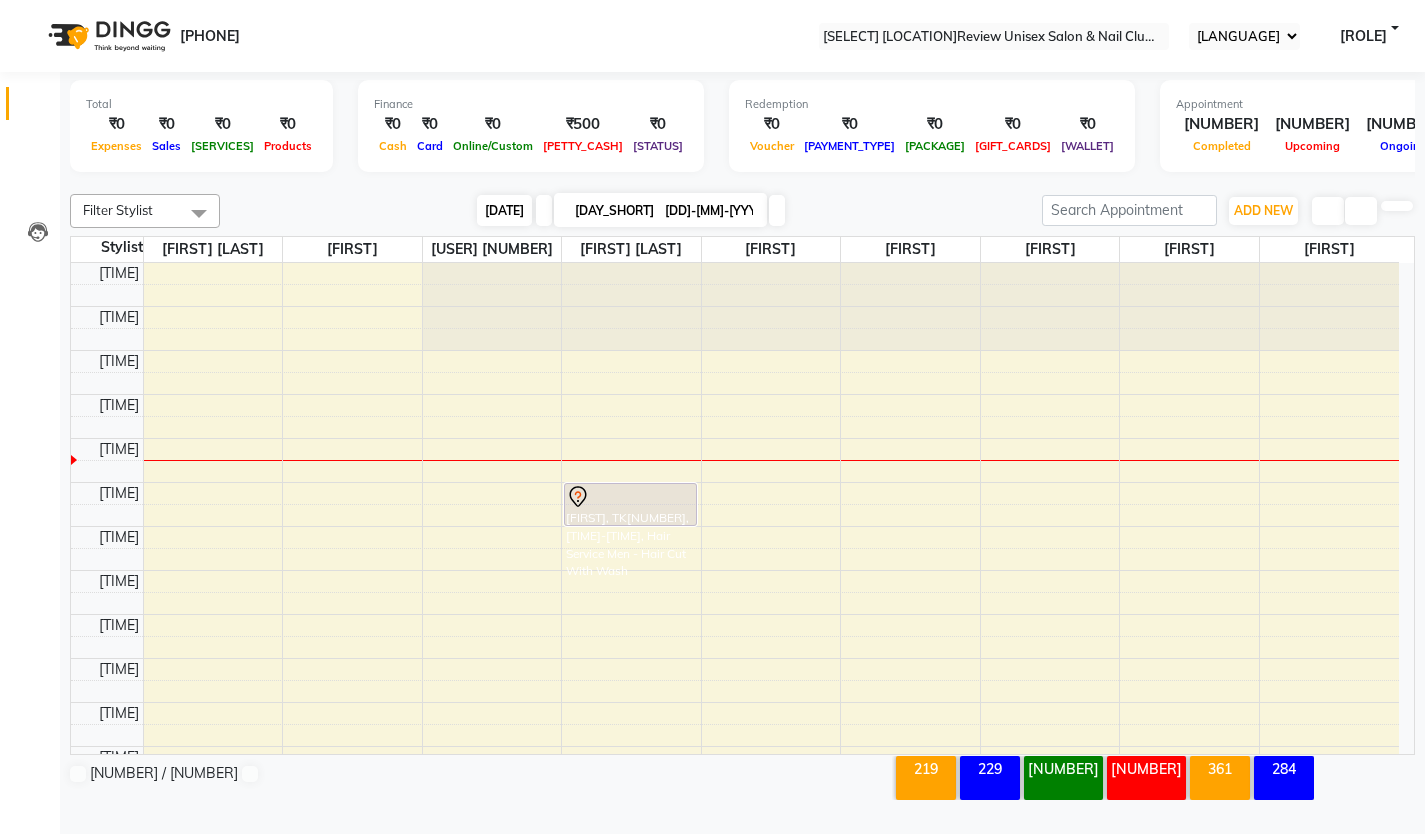 click on "[DATE]" at bounding box center (504, 210) 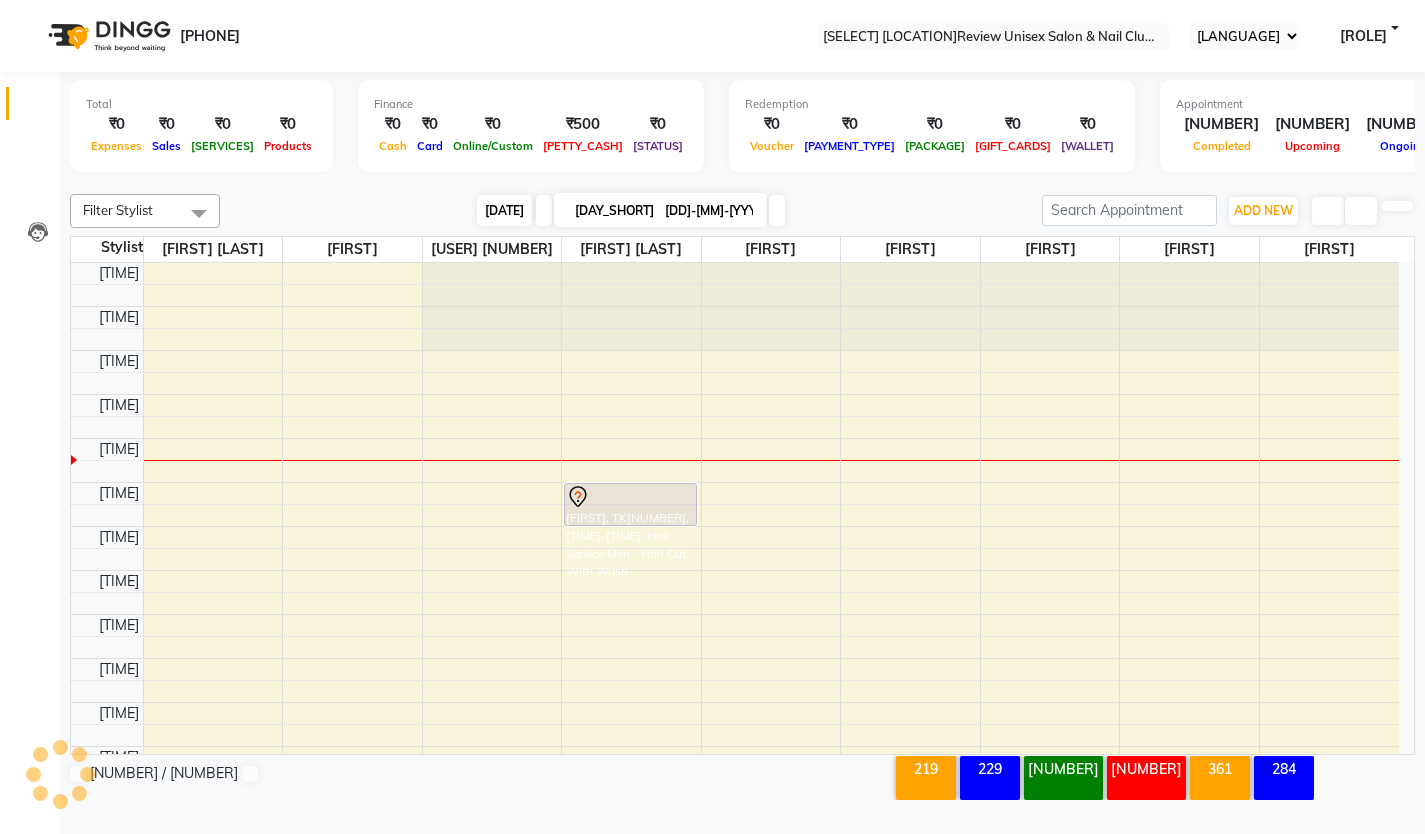 scroll, scrollTop: 177, scrollLeft: 0, axis: vertical 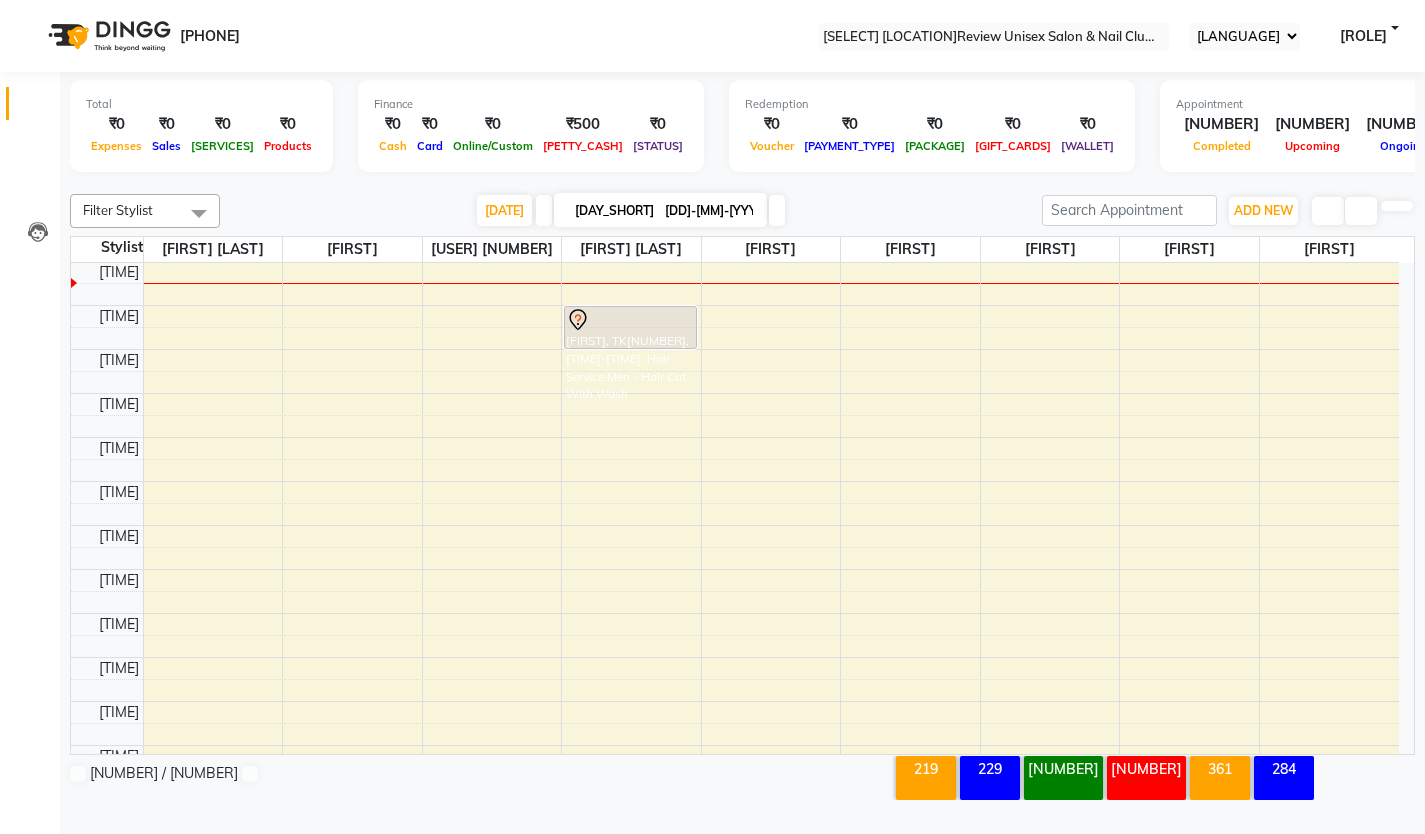 click on "Drop" at bounding box center [50, 847] 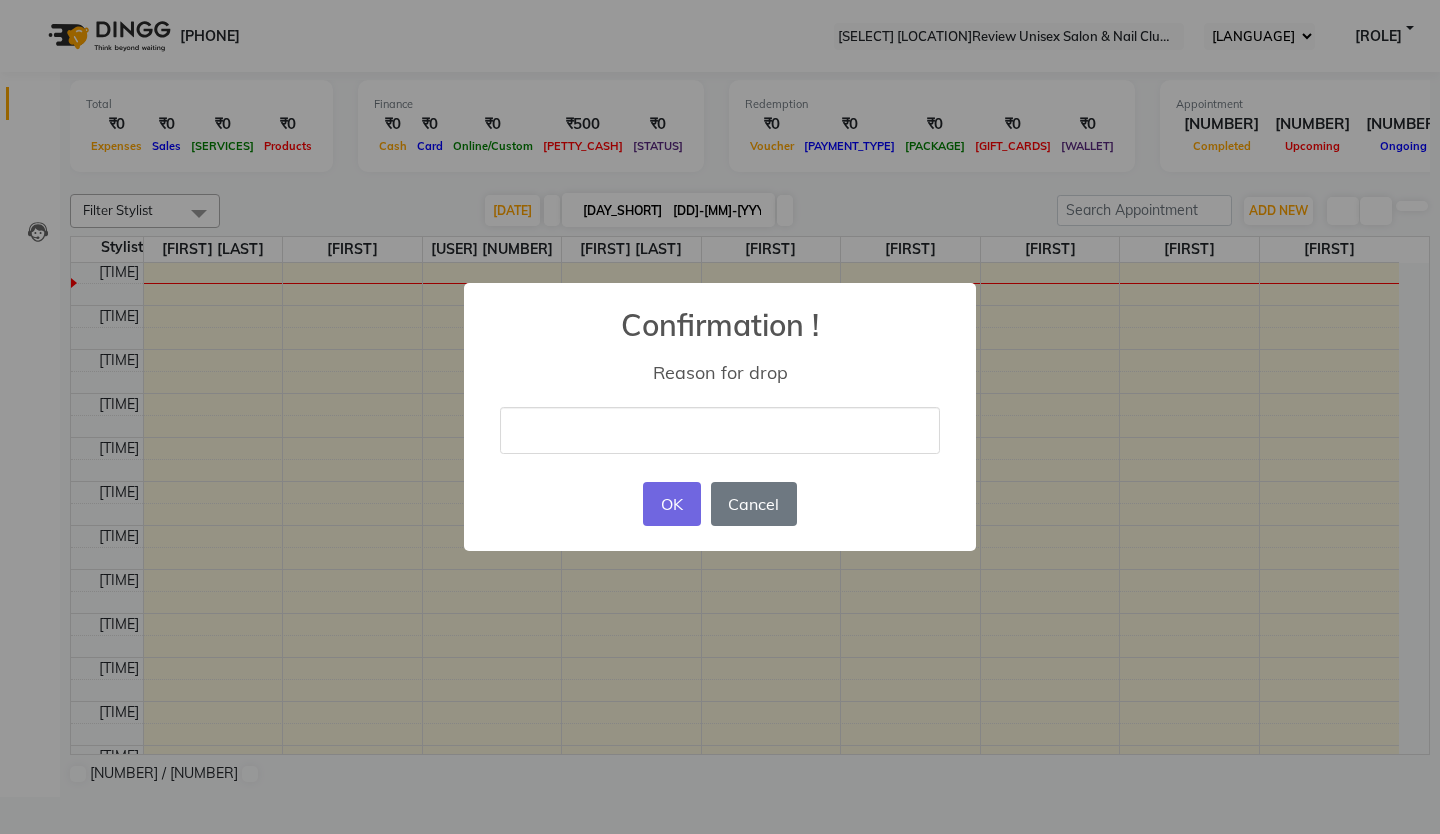 click at bounding box center (720, 430) 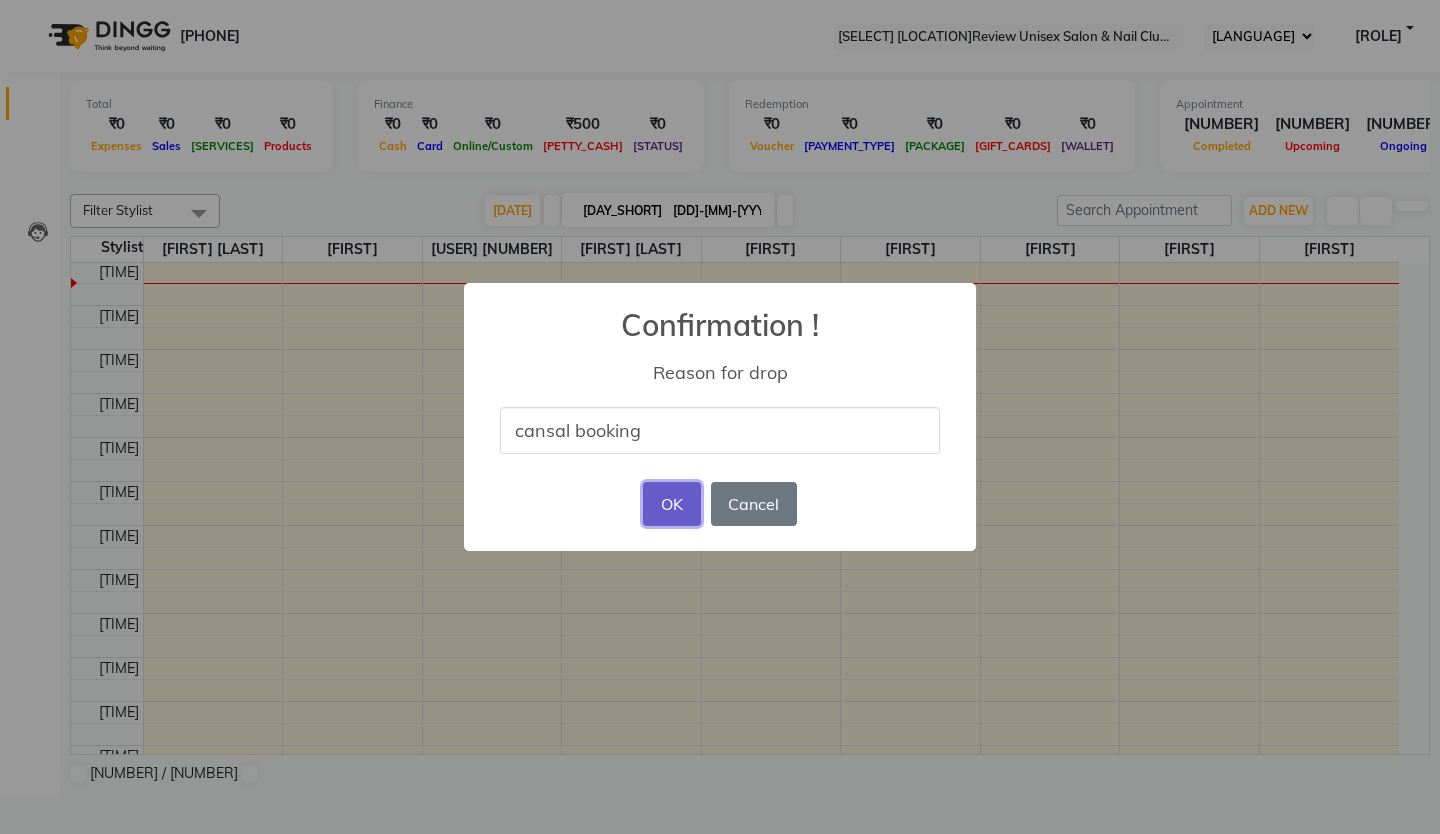 click on "OK" at bounding box center (671, 504) 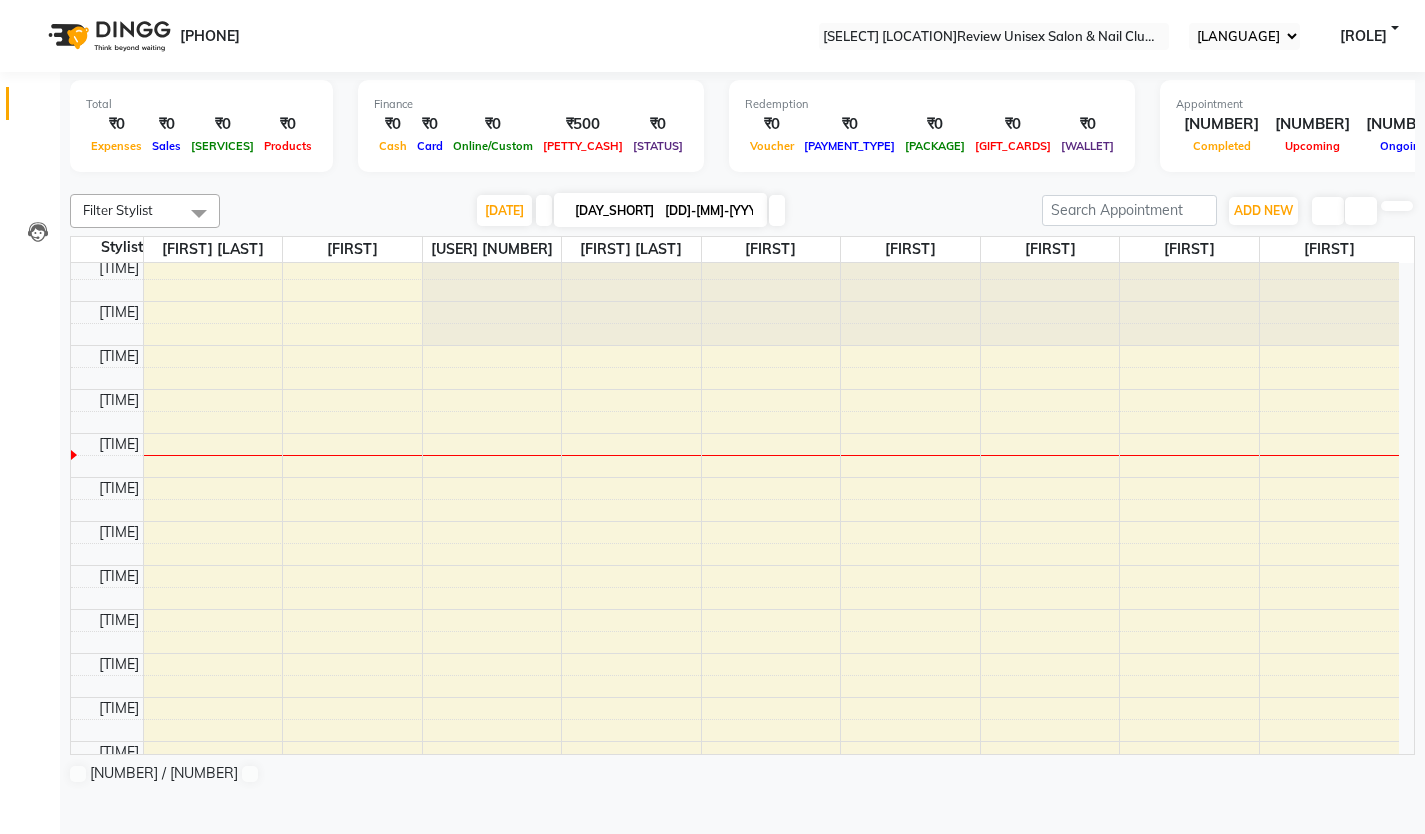 scroll, scrollTop: 0, scrollLeft: 0, axis: both 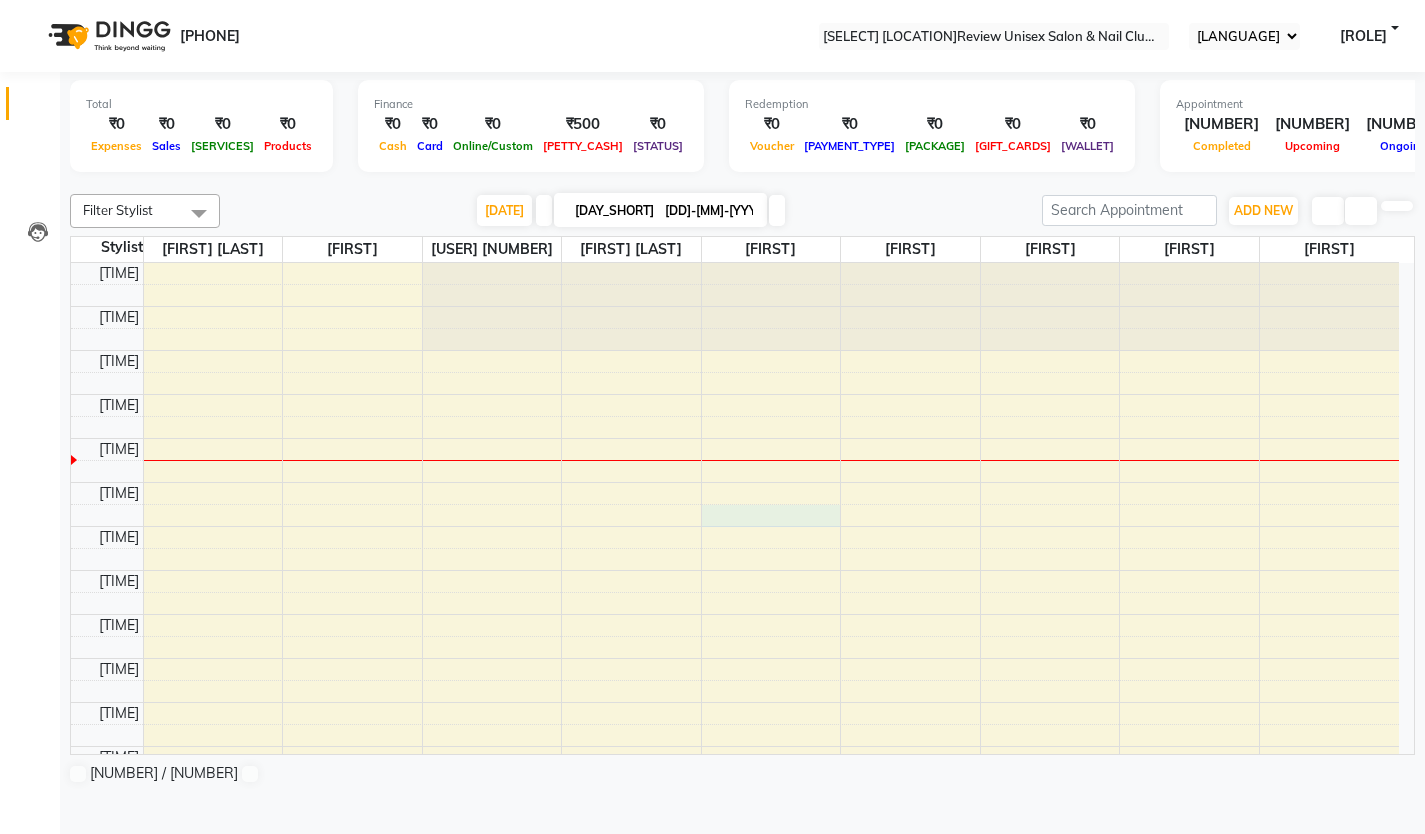 click on "9:00 AM 9:30 AM 10:00 AM 10:30 AM 11:00 AM 11:30 AM 12:00 PM 12:30 PM 1:00 PM 1:30 PM 2:00 PM 2:30 PM 3:00 PM 3:30 PM 4:00 PM 4:30 PM 5:00 PM 5:30 PM 6:00 PM 6:30 PM 7:00 PM 7:30 PM 8:00 PM 8:30 PM 9:00 PM 9:30 PM" at bounding box center [735, 834] 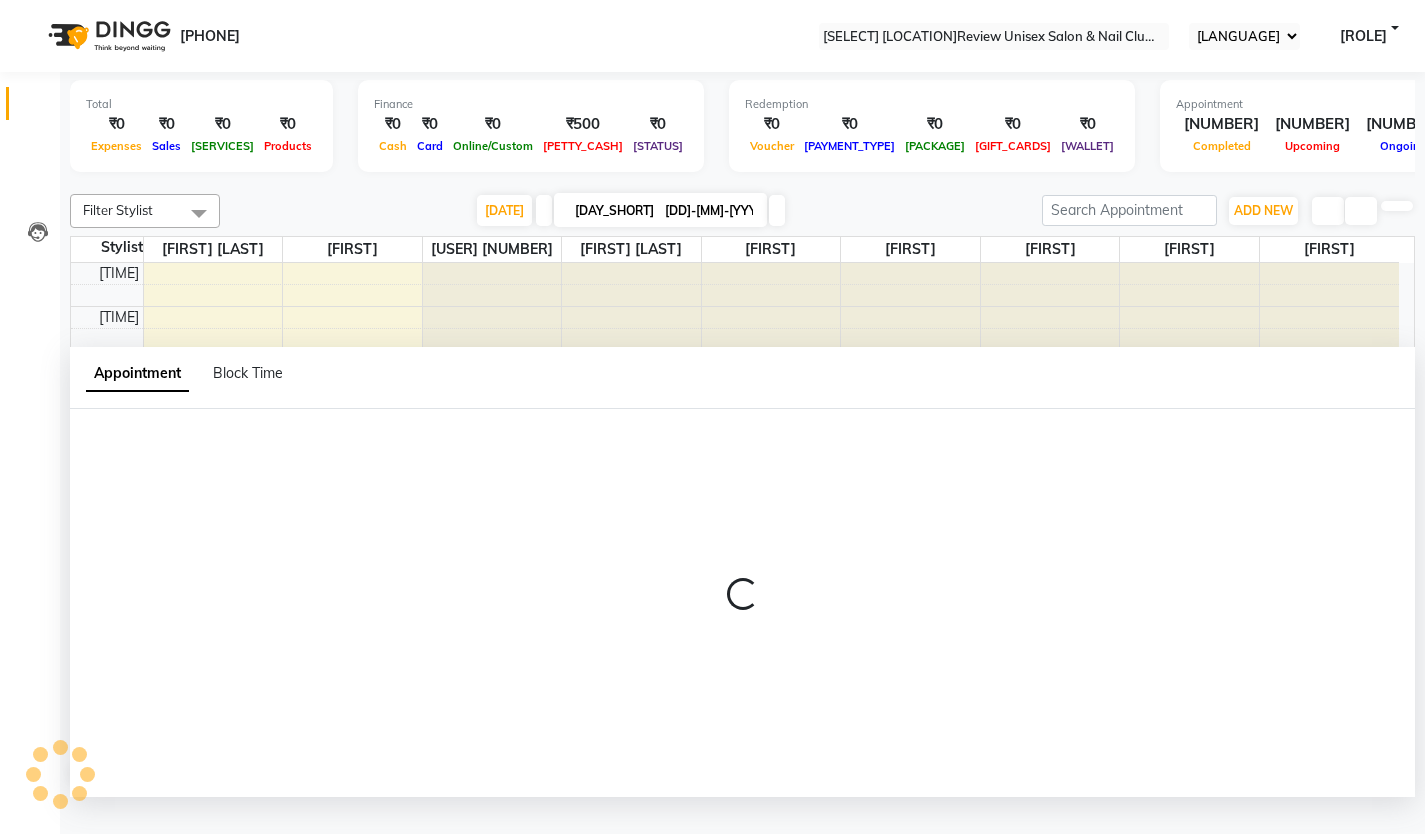 scroll, scrollTop: 1, scrollLeft: 0, axis: vertical 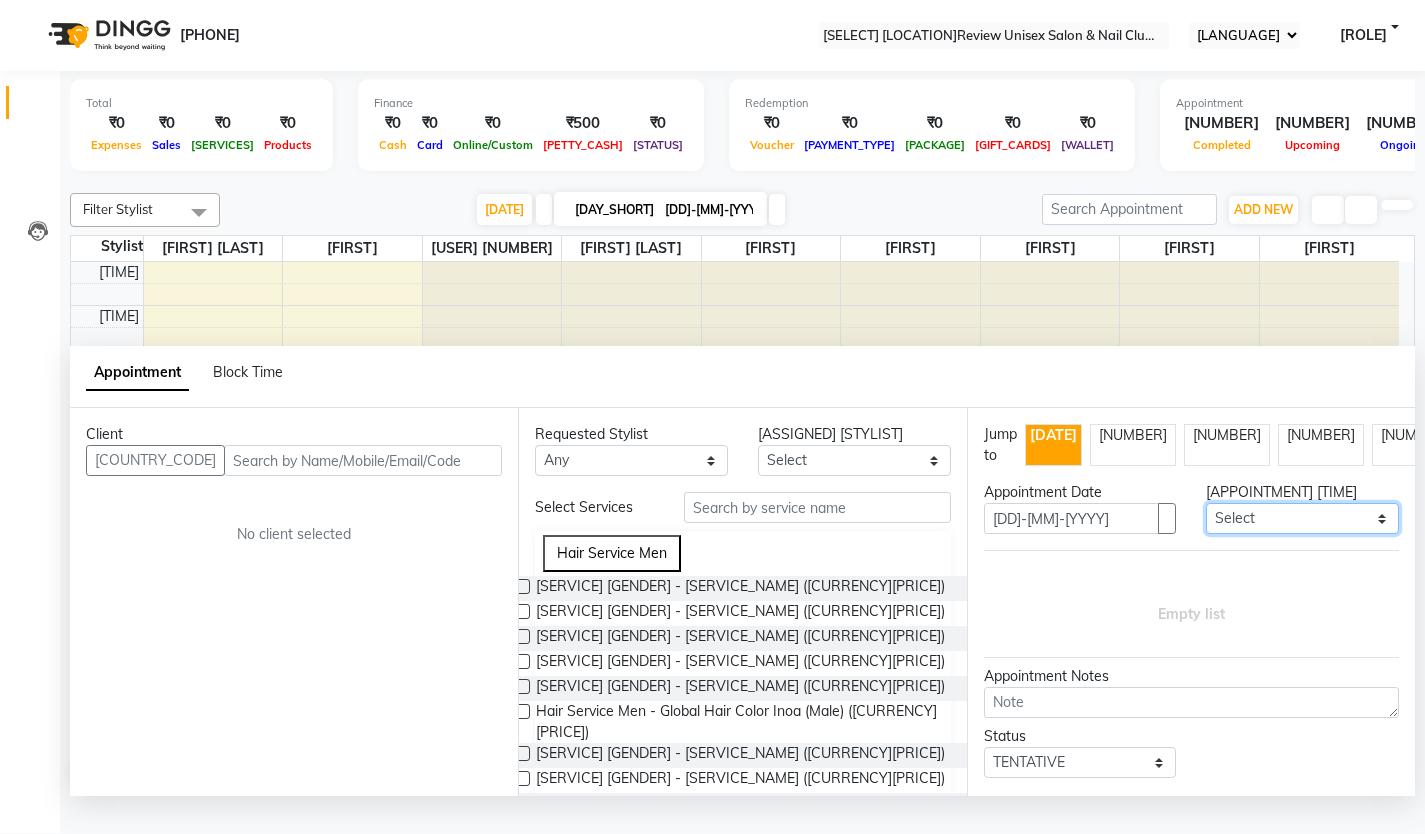 click on "[TIME] [TIME] [TIME] [TIME] [TIME] [TIME] [TIME] [TIME] [TIME] [TIME] [TIME] [TIME] [TIME] [TIME] [TIME] [TIME] [TIME] [TIME] [TIME] [TIME] [TIME] [TIME] [TIME] [TIME] [TIME] [TIME] [TIME] [TIME] [TIME] [TIME] [TIME] [TIME] [TIME] [TIME] [TIME] [TIME] [TIME] [TIME] [TIME] [TIME] [TIME] [TIME] [TIME] [TIME]" at bounding box center (1302, 518) 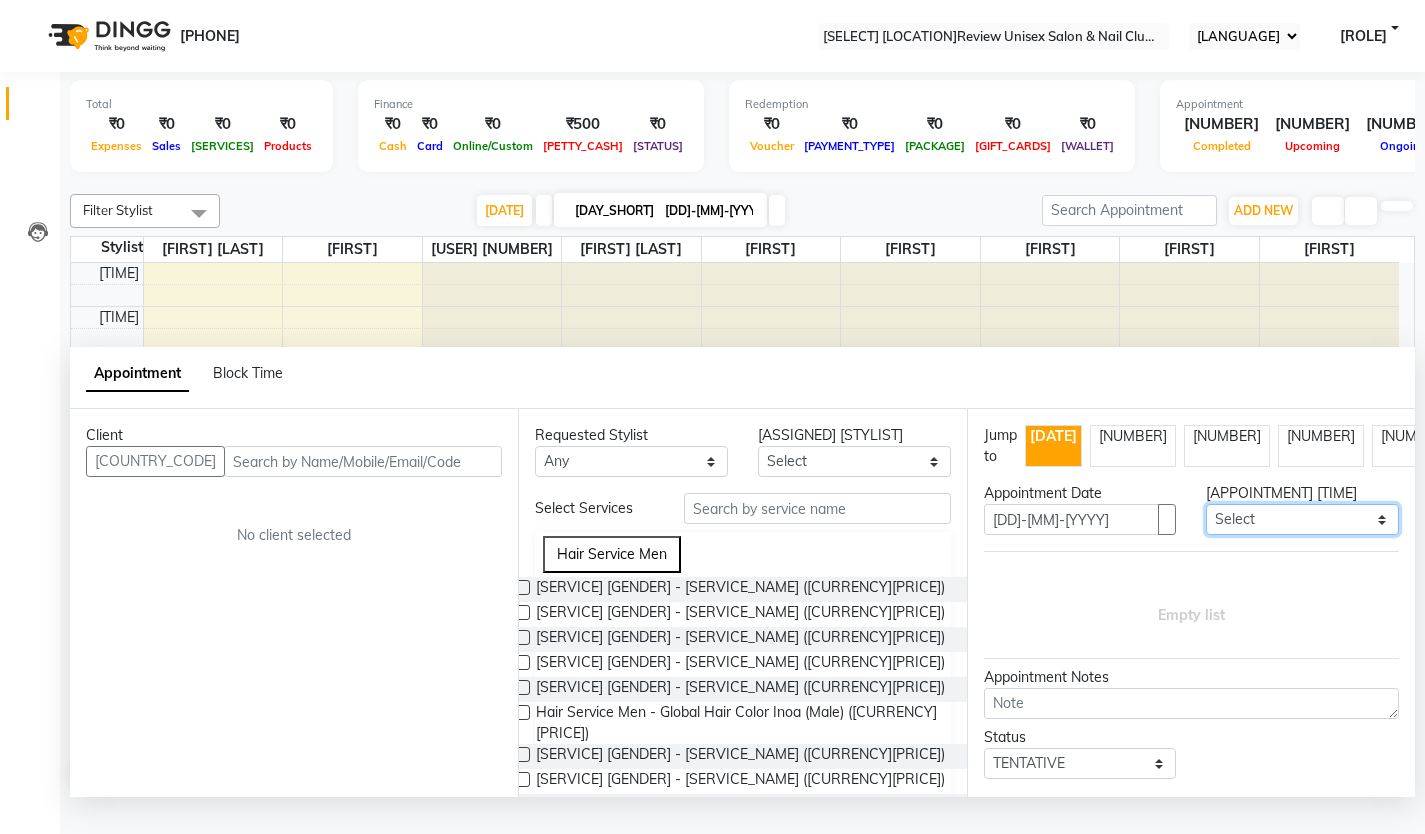 select on "[NUMBER]" 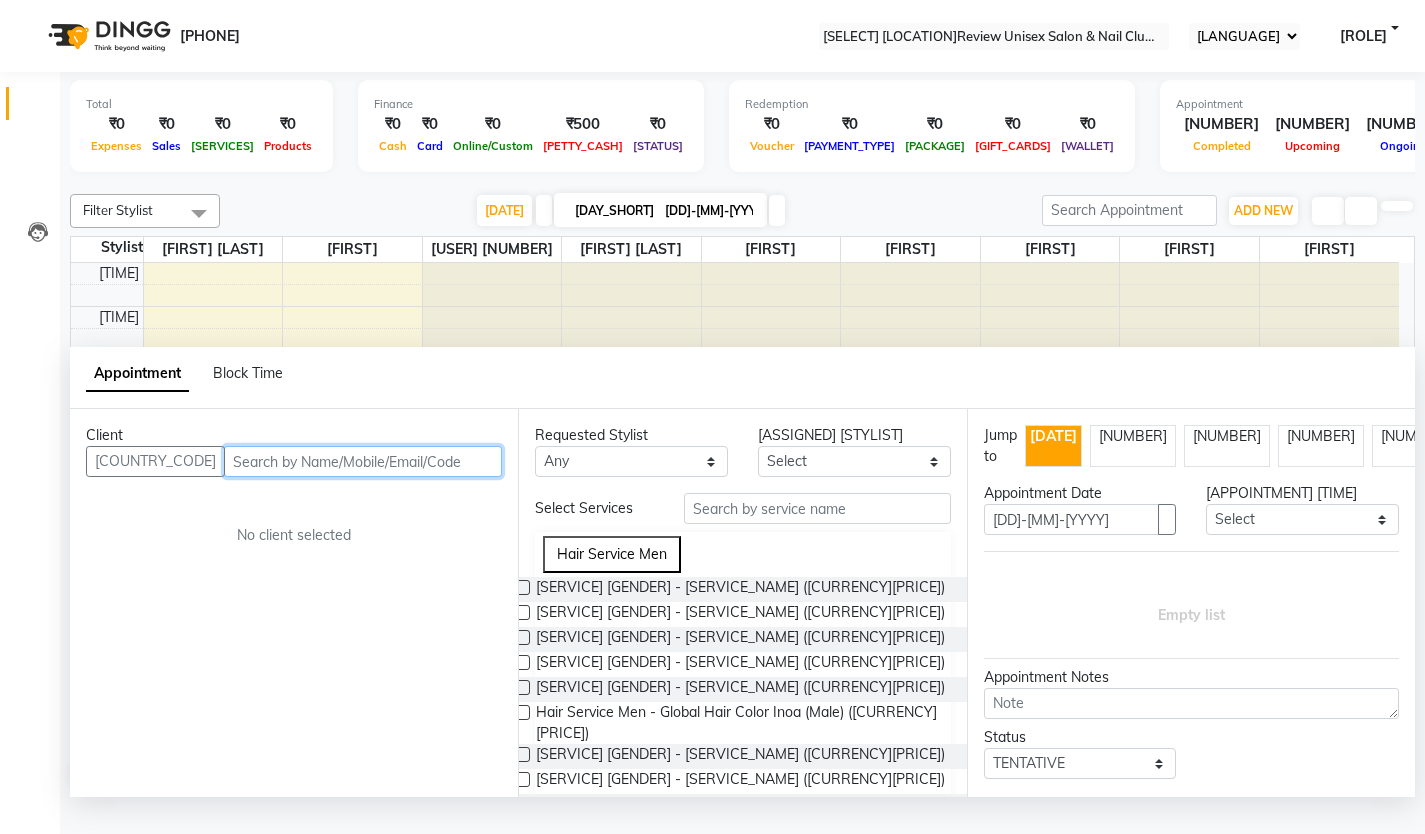 click at bounding box center (363, 461) 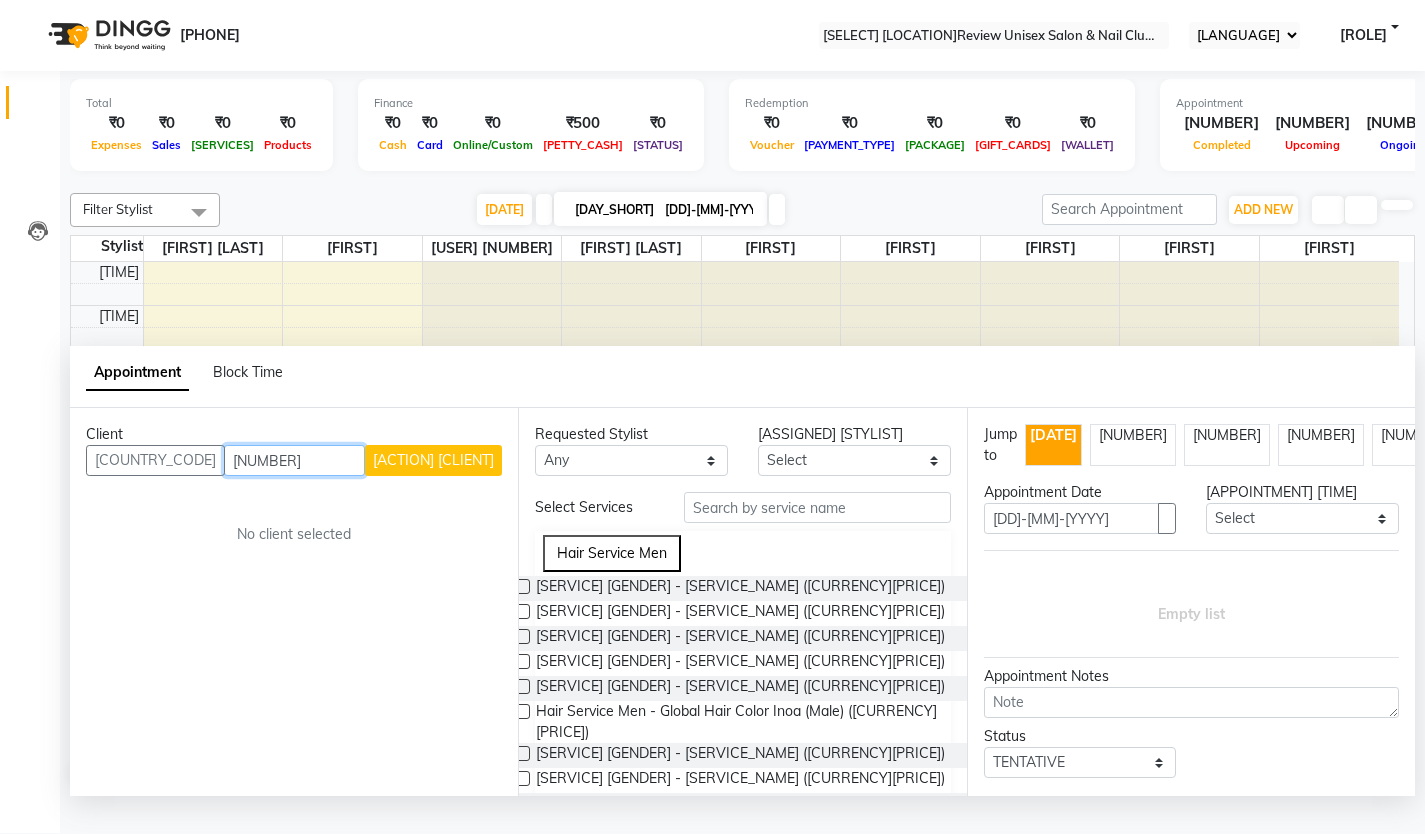 type on "[NUMBER]" 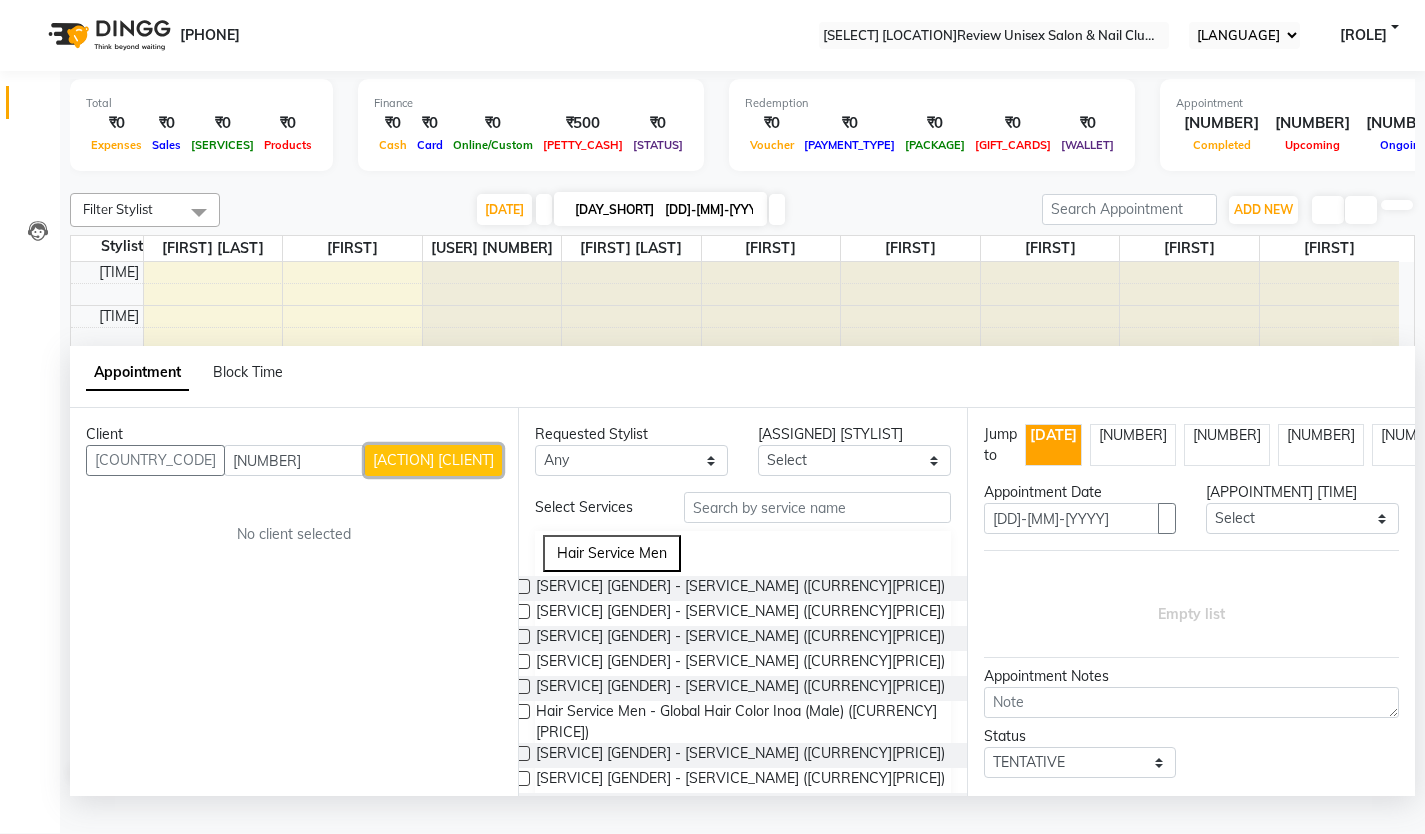 click on "[ACTION] [CLIENT]" at bounding box center [433, 460] 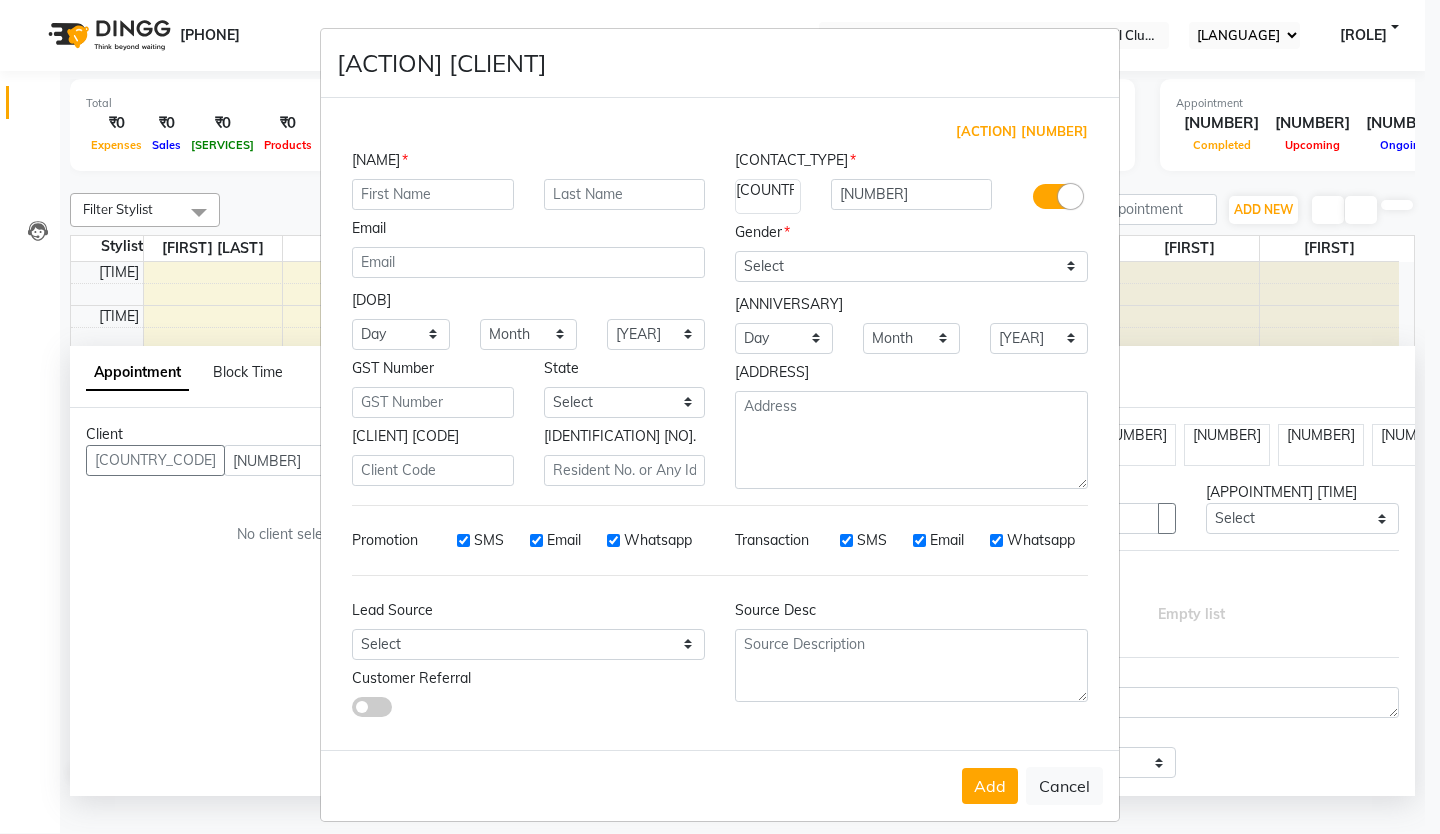 click at bounding box center [433, 194] 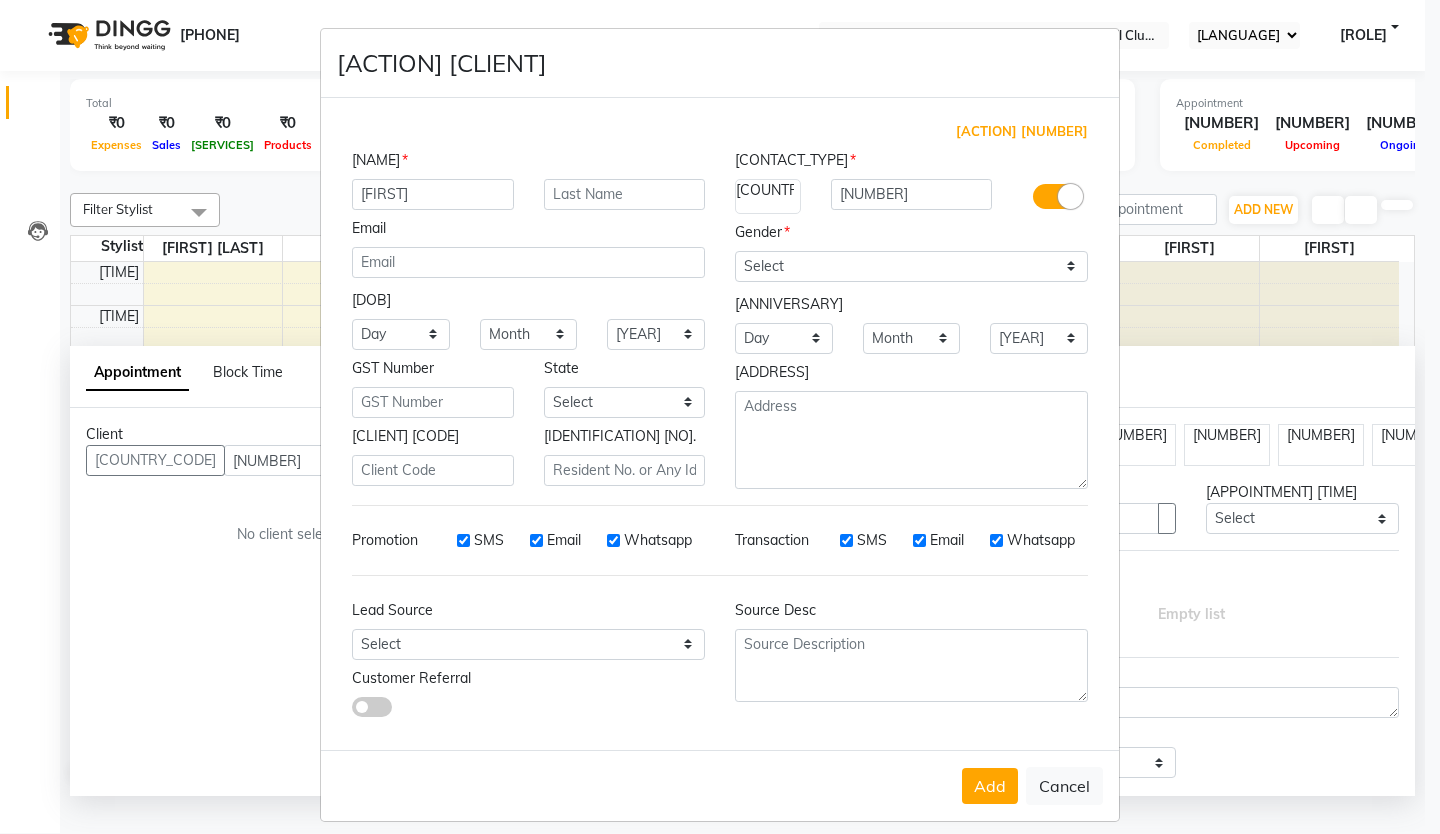 type on "[FIRST]" 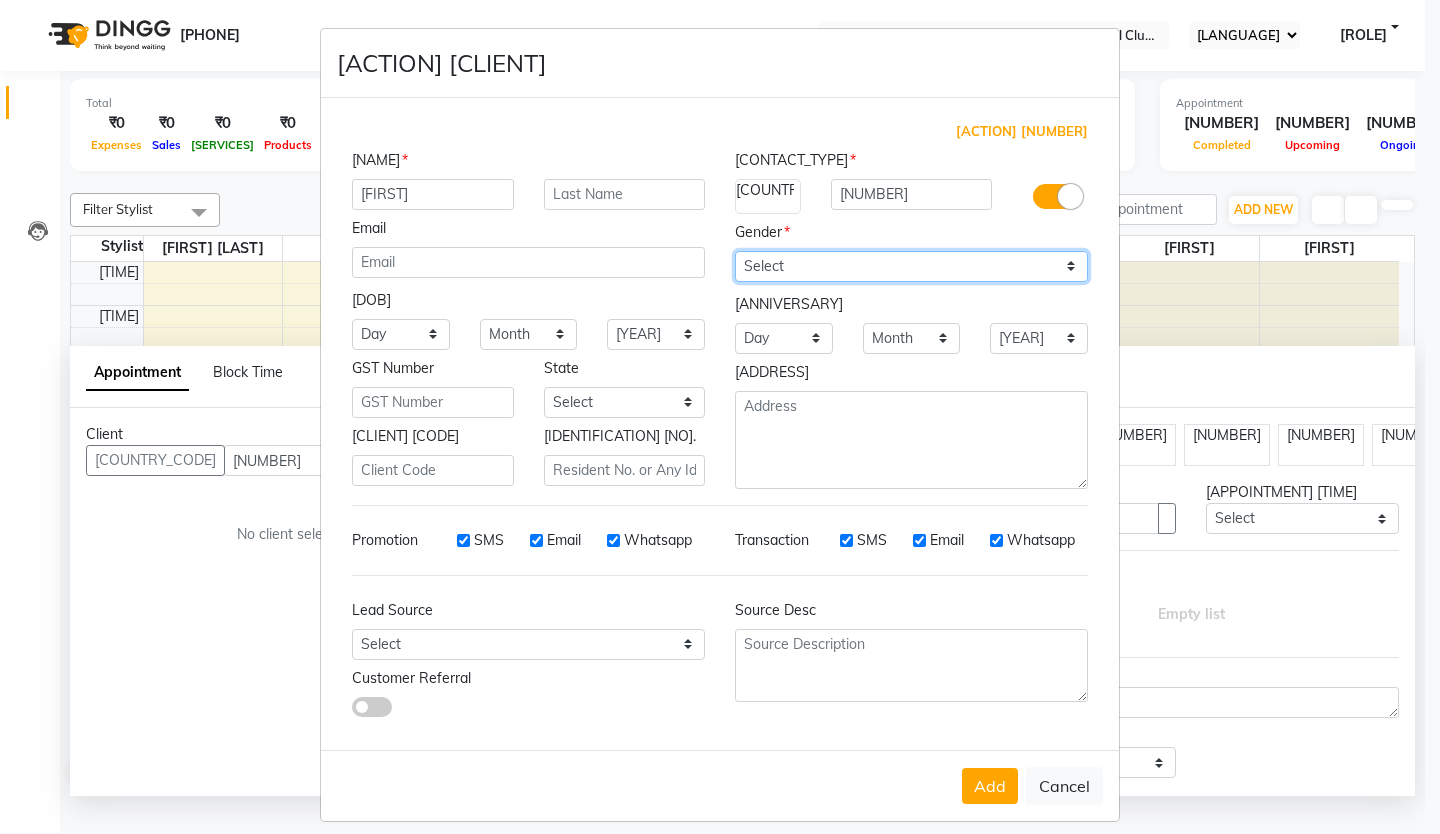 click on "Select Male Female Other Prefer Not To Say" at bounding box center (911, 266) 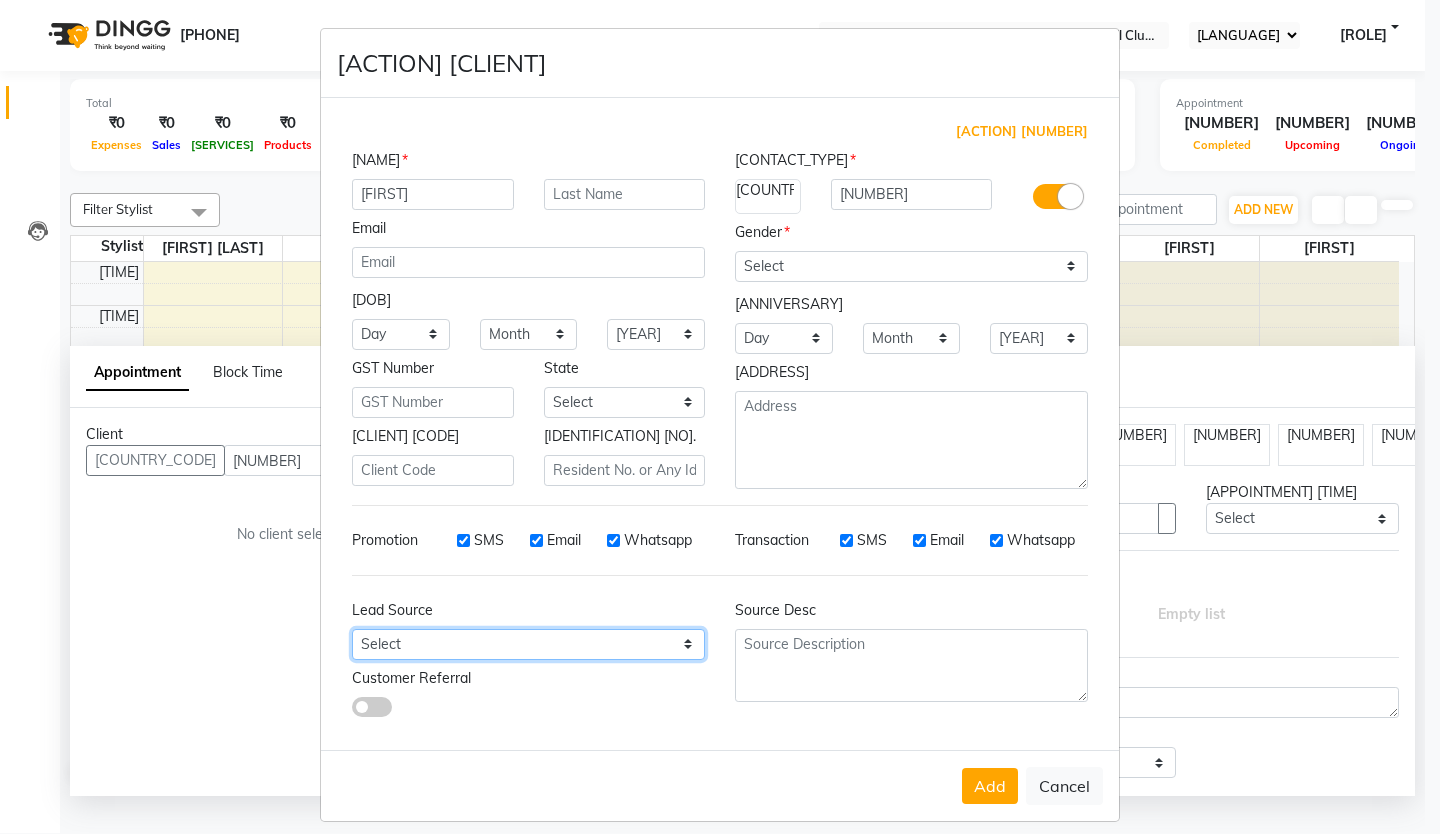 click on "Select Walk-in Referral Internet Friend Word of Mouth Advertisement Facebook JustDial Google Other Instagram  YouTube  WhatsApp" at bounding box center [401, 334] 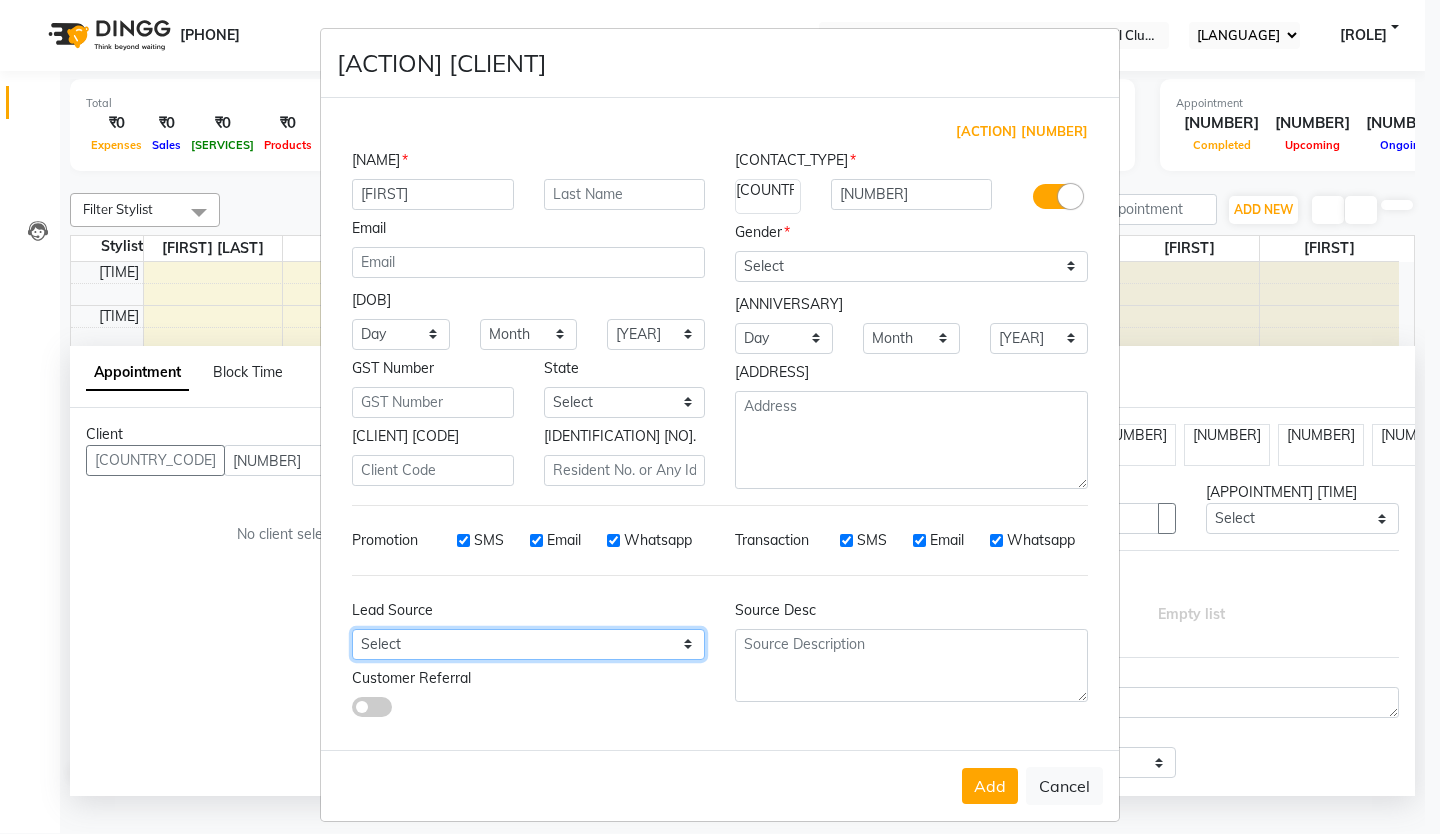select on "[NUMBER]" 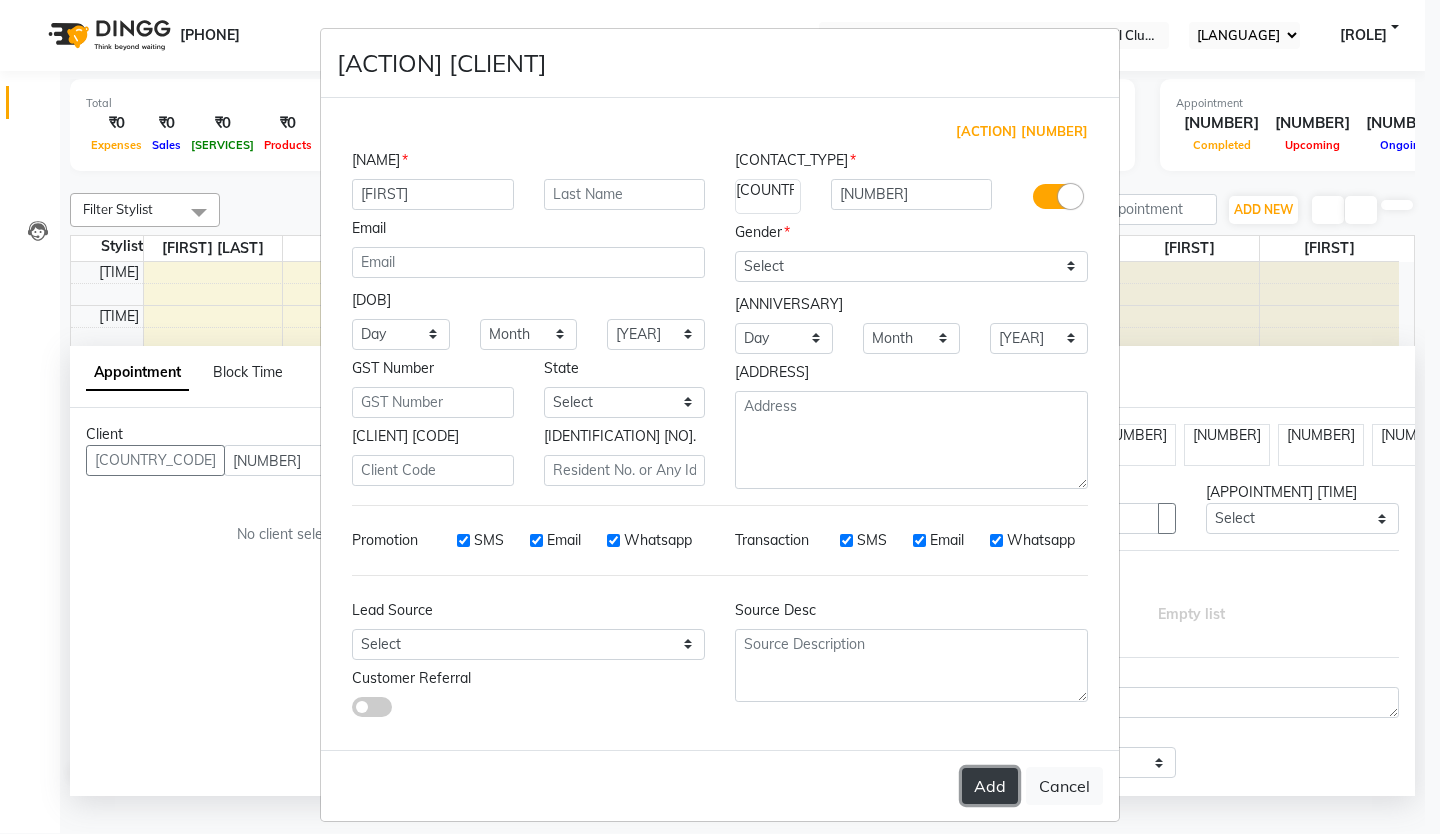 click on "Add" at bounding box center (990, 786) 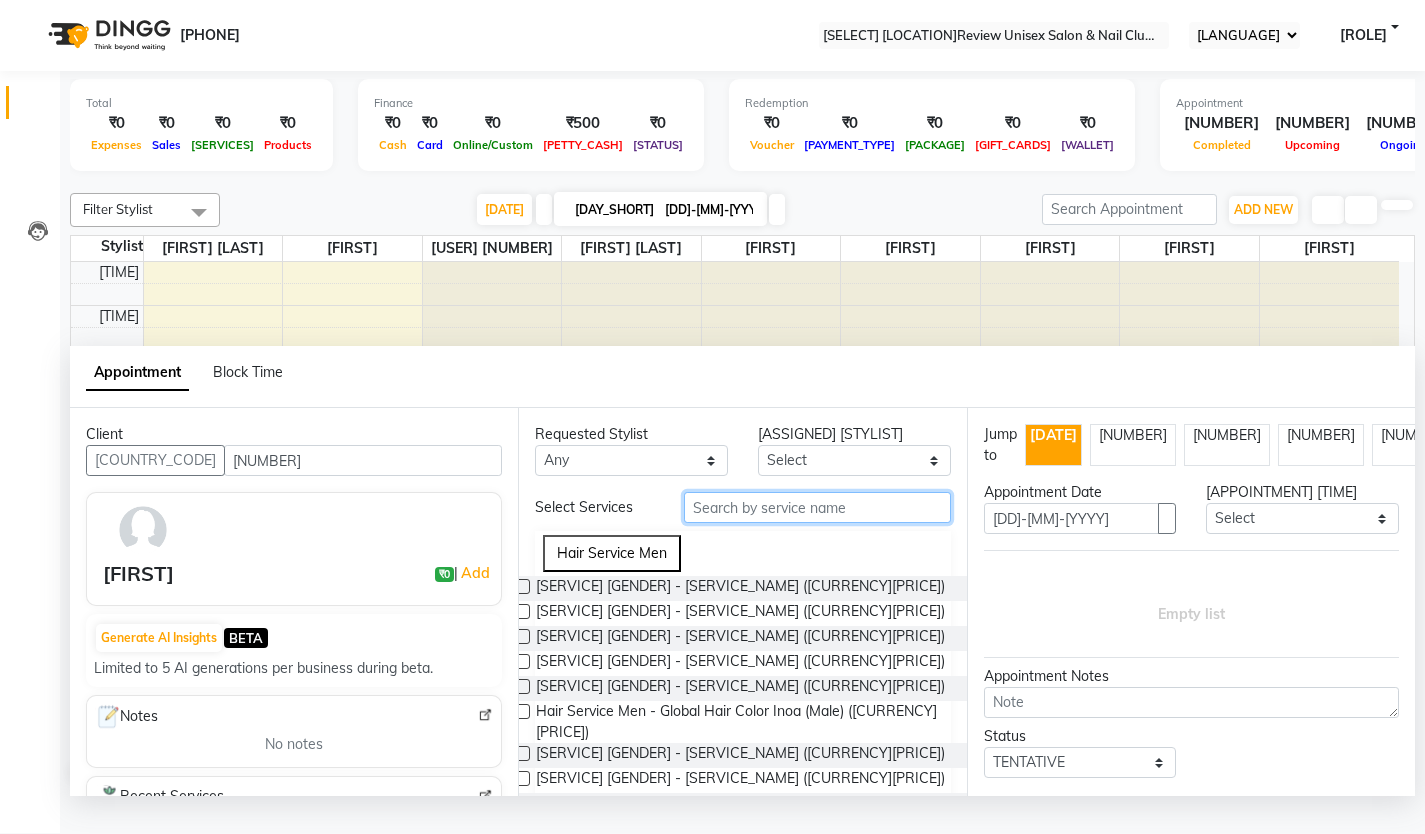 click at bounding box center (817, 507) 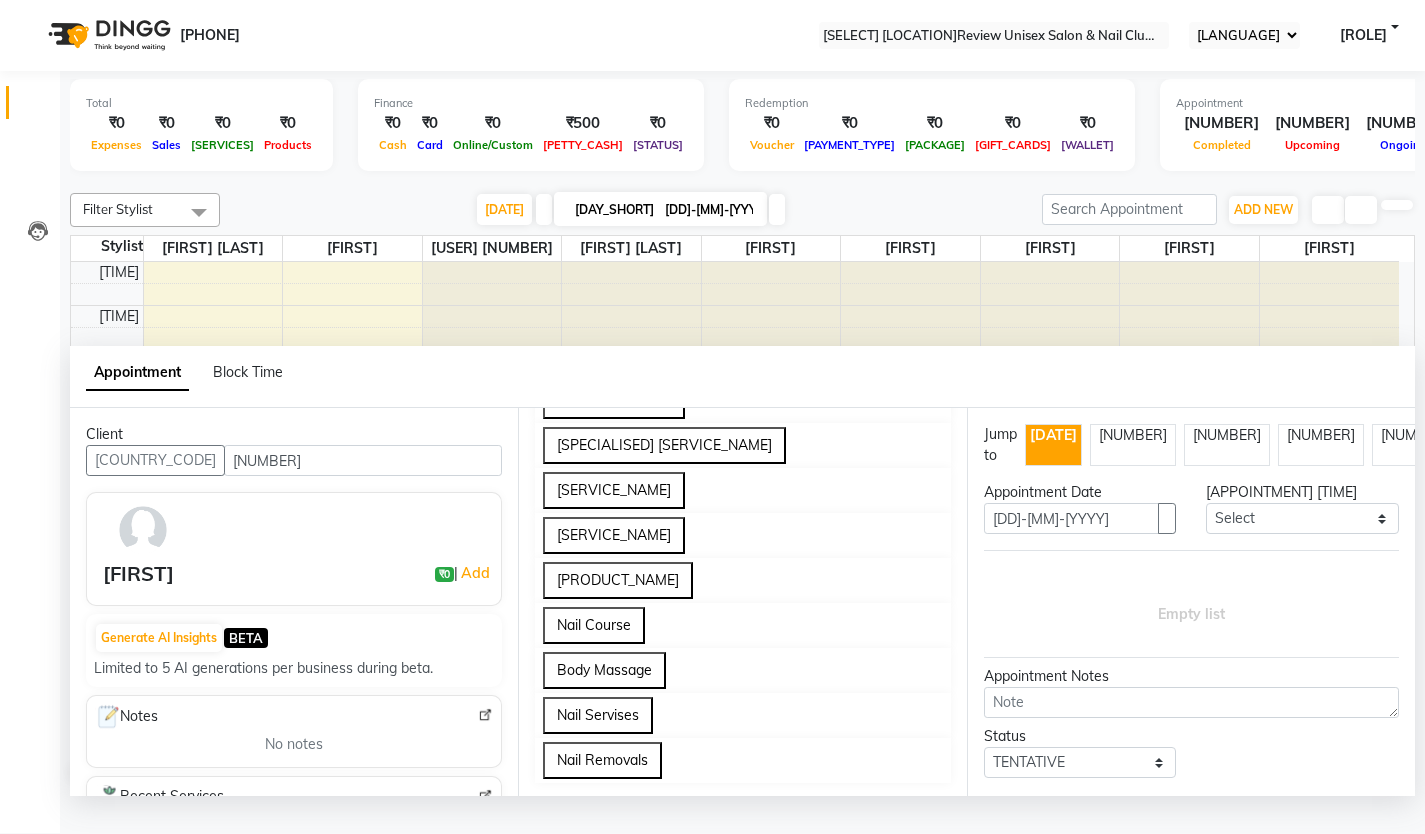 scroll, scrollTop: 688, scrollLeft: 0, axis: vertical 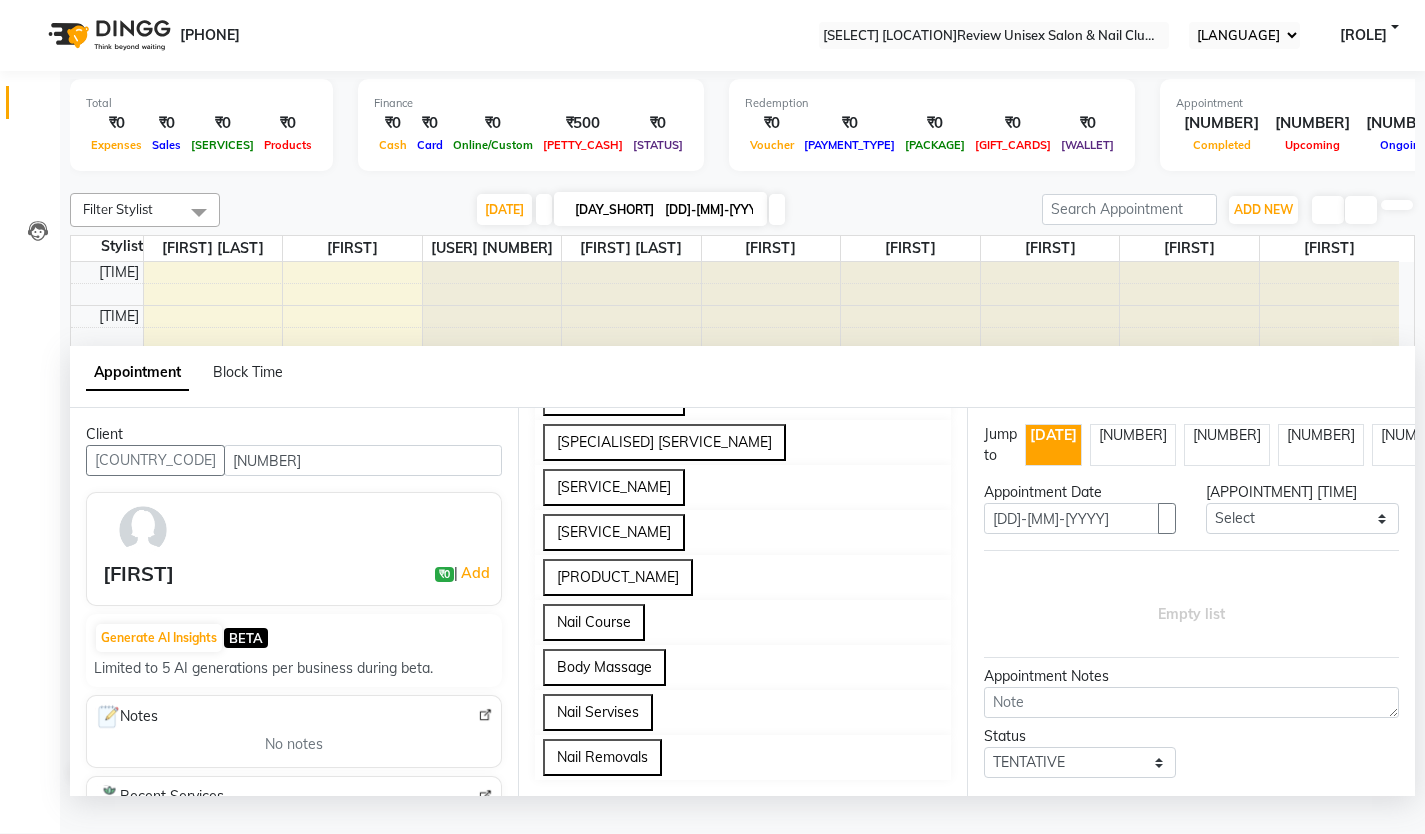 type on "[NUMBER]" 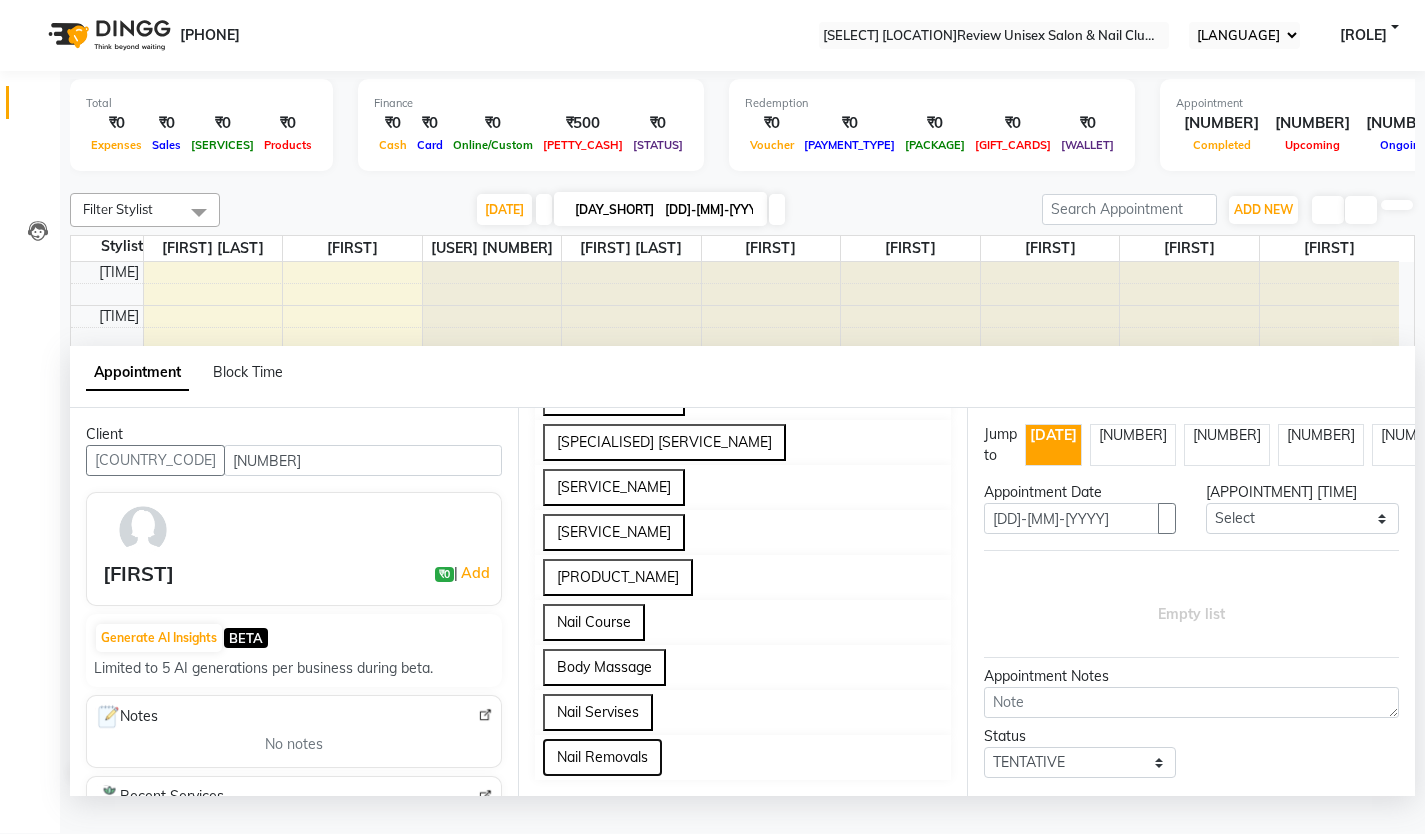 click on "Nail Removals" at bounding box center (602, 757) 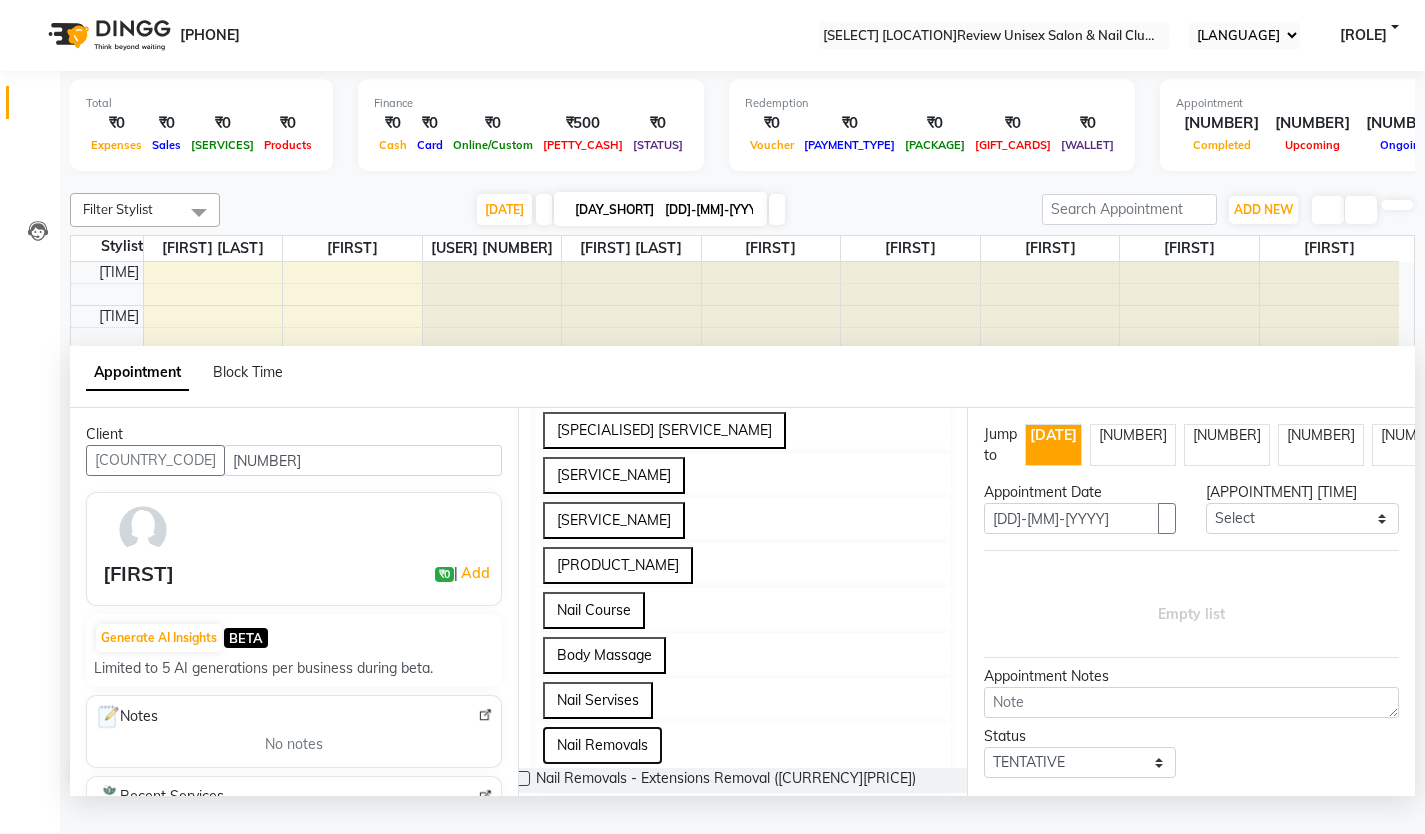 scroll, scrollTop: 745, scrollLeft: 0, axis: vertical 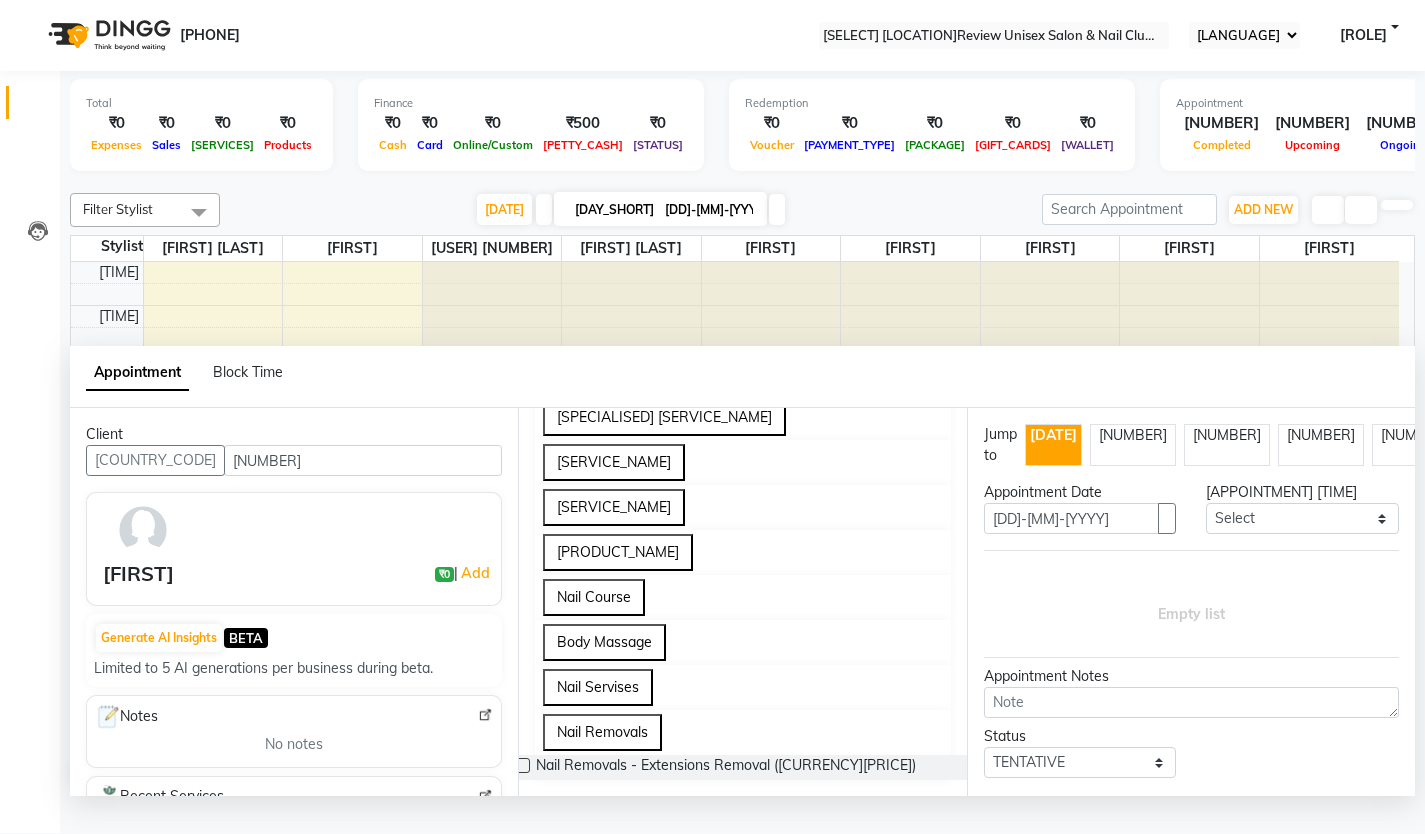 click at bounding box center [522, 765] 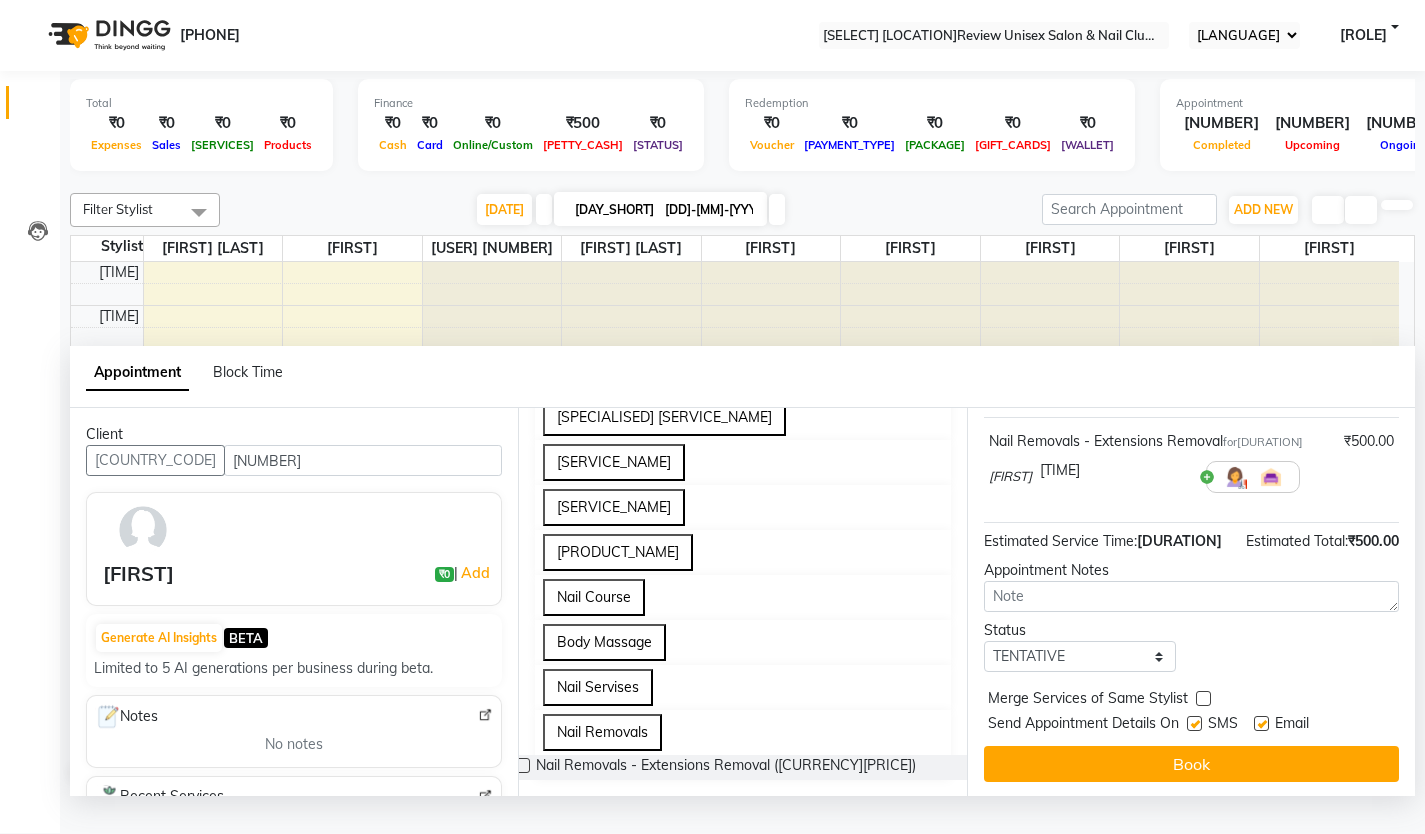 scroll, scrollTop: 138, scrollLeft: 0, axis: vertical 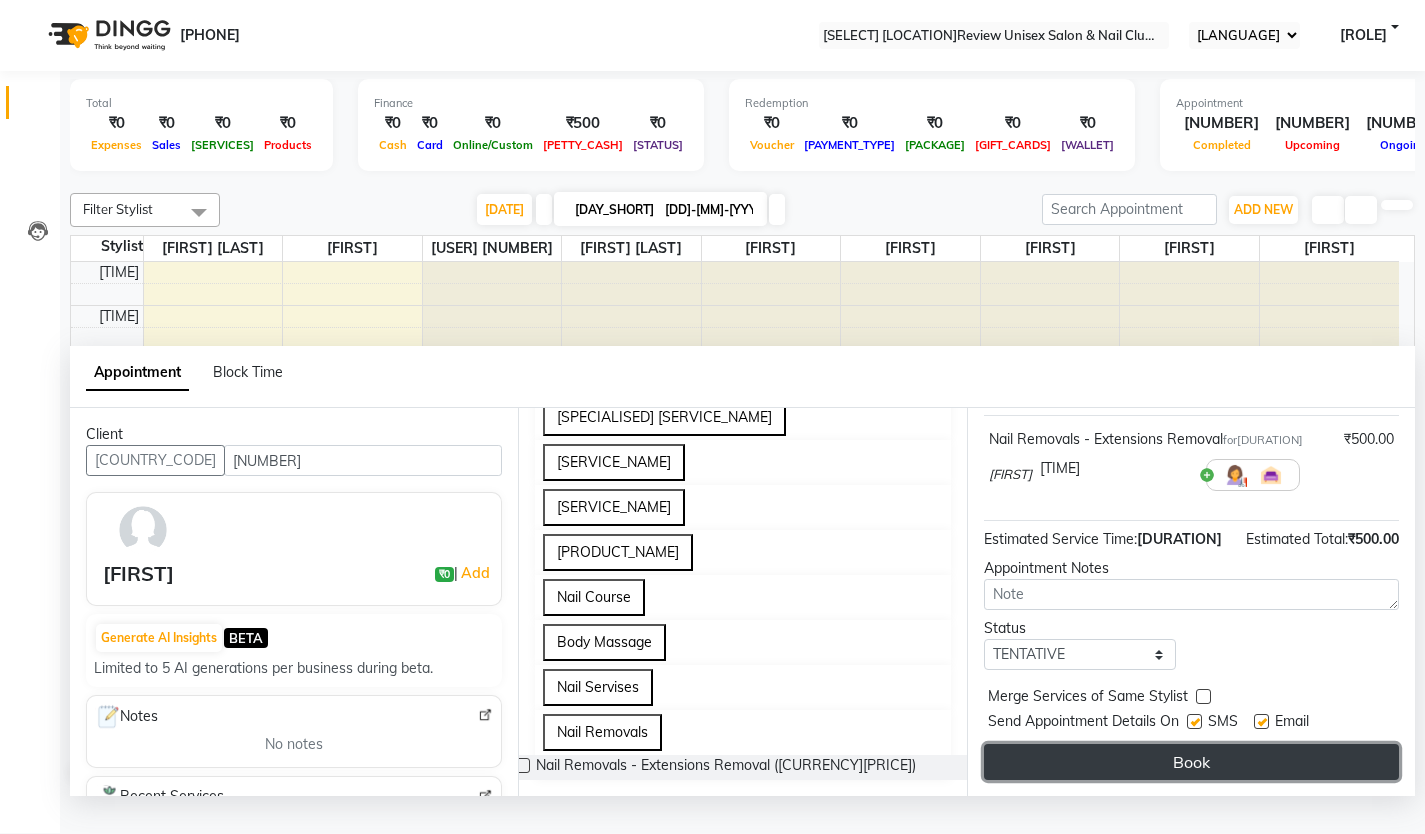 click on "Book" at bounding box center (1191, 762) 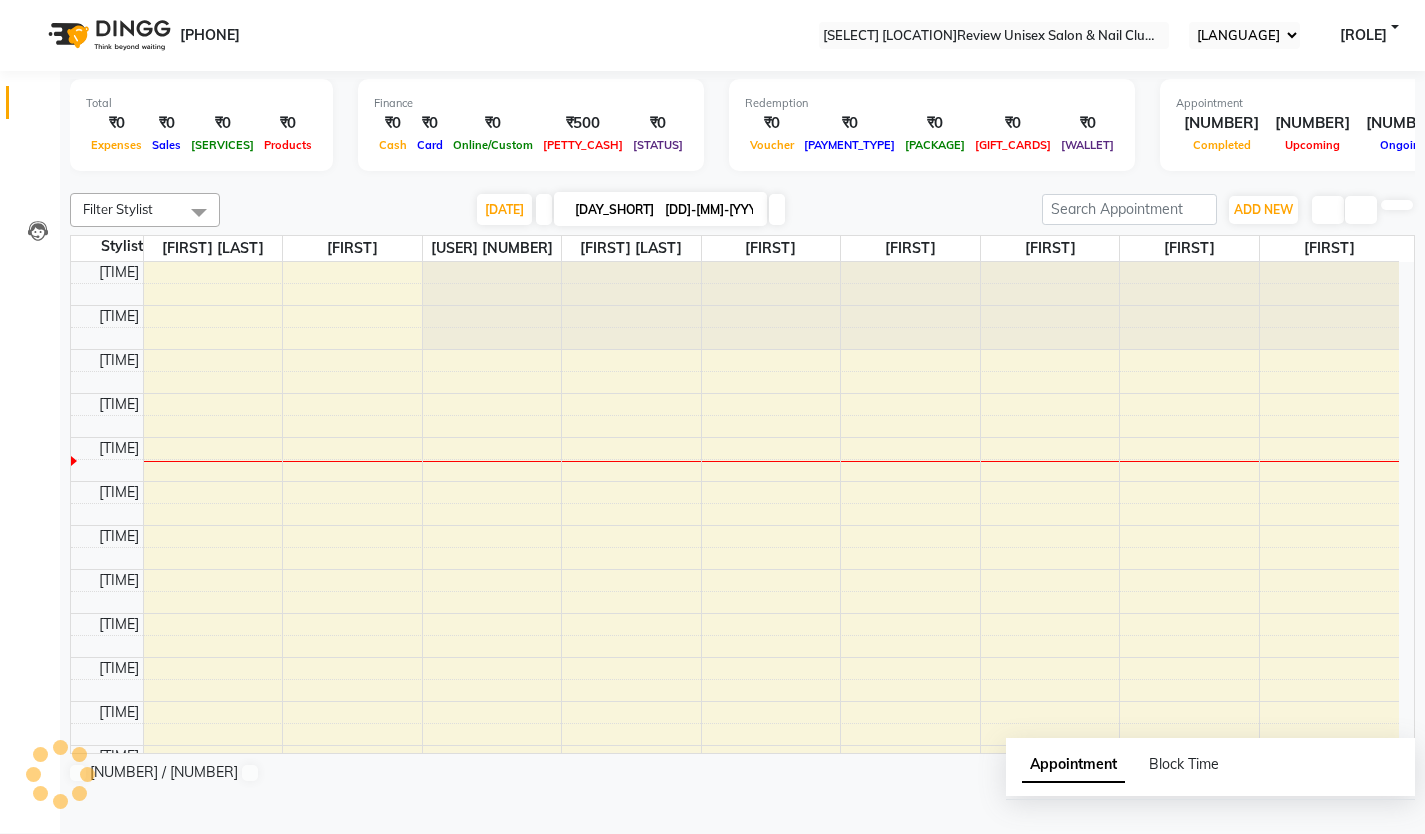 scroll, scrollTop: 0, scrollLeft: 0, axis: both 